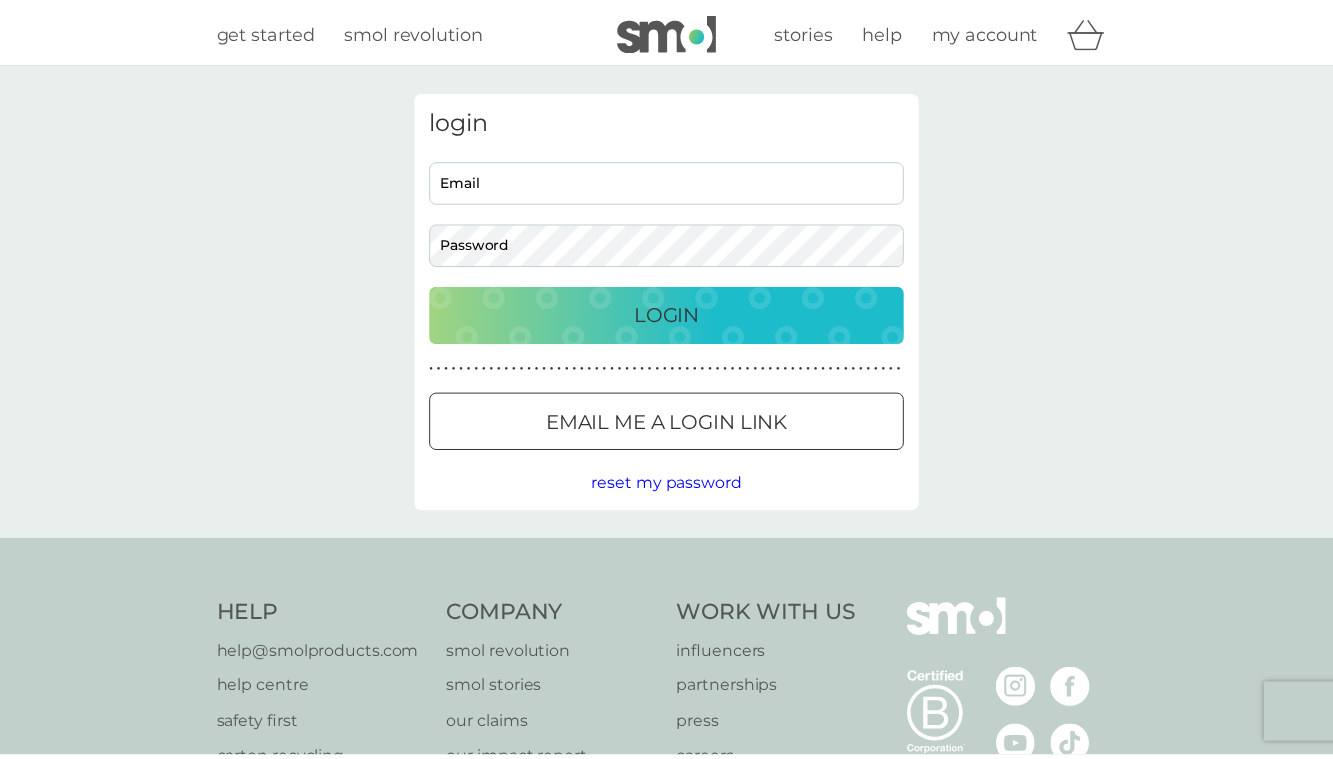 scroll, scrollTop: 0, scrollLeft: 0, axis: both 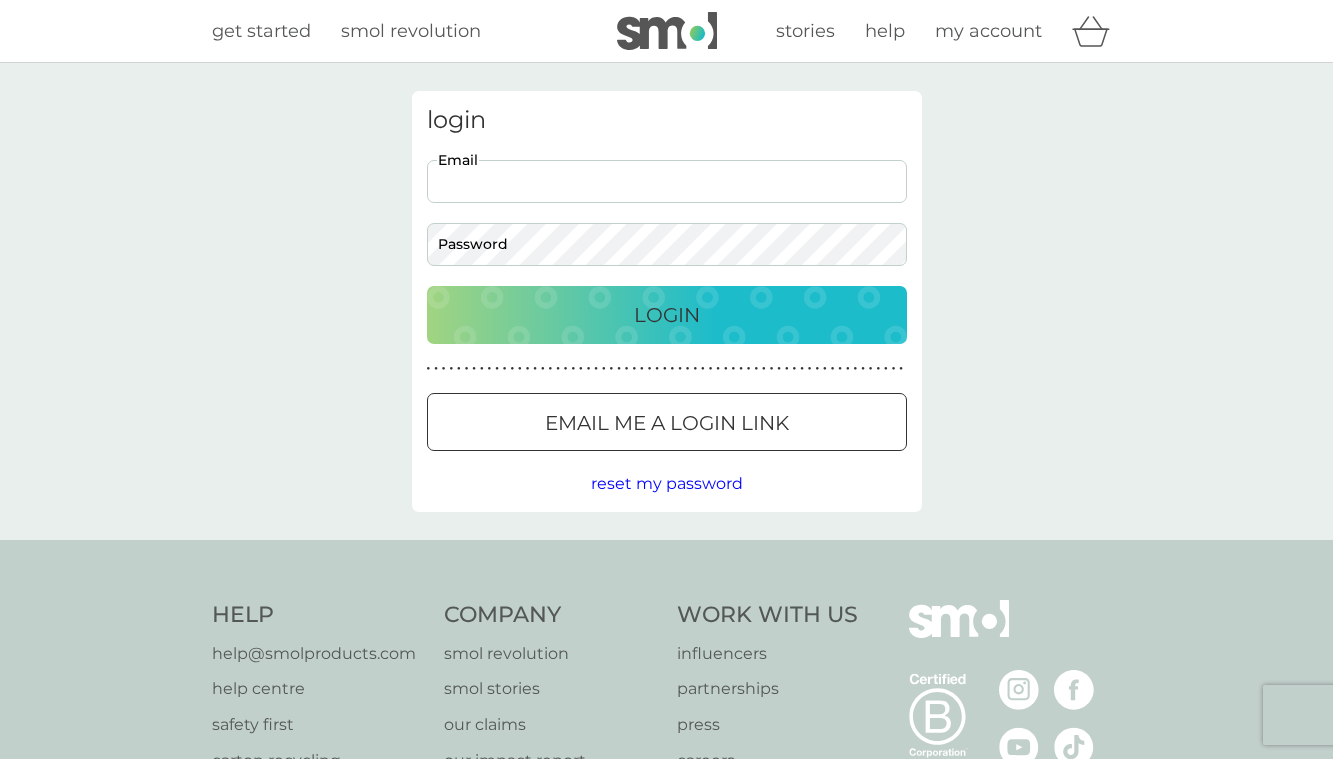 click on "Email" at bounding box center [667, 181] 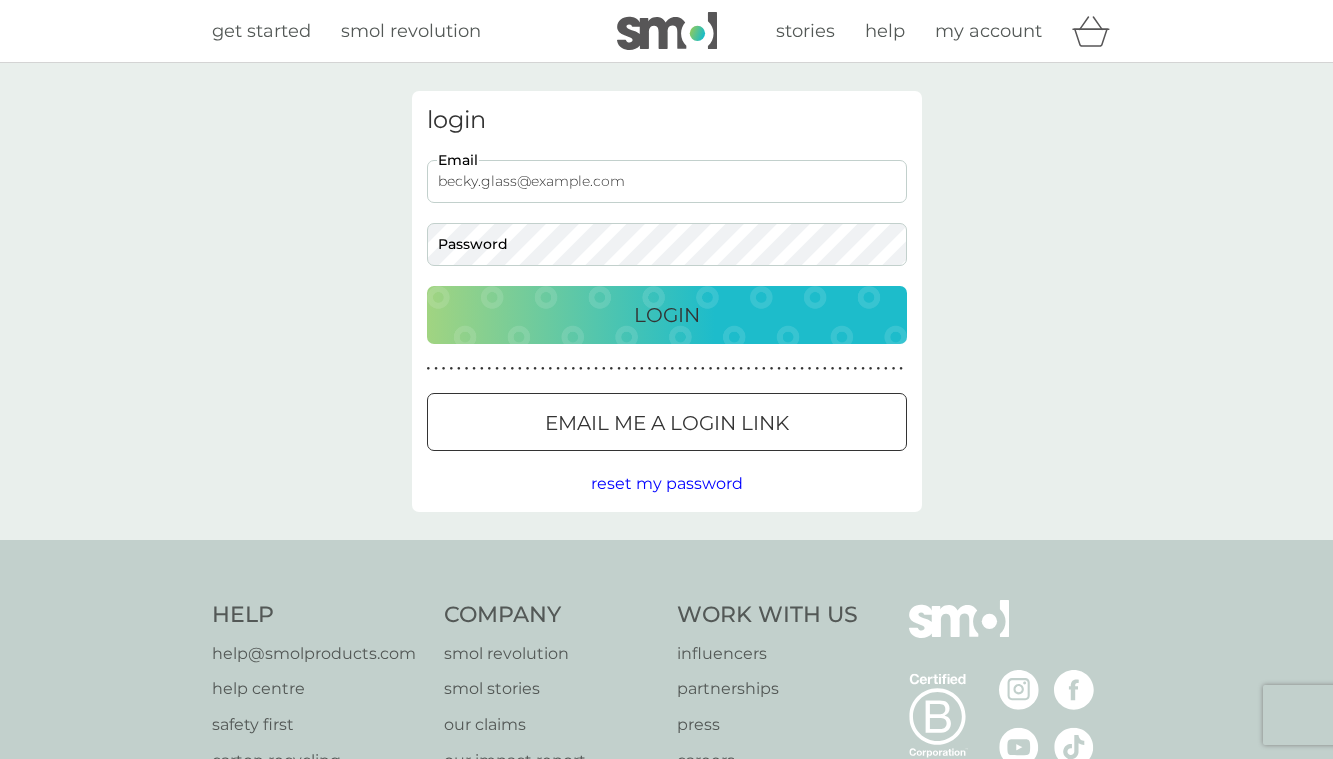 drag, startPoint x: 517, startPoint y: 183, endPoint x: 816, endPoint y: 183, distance: 299 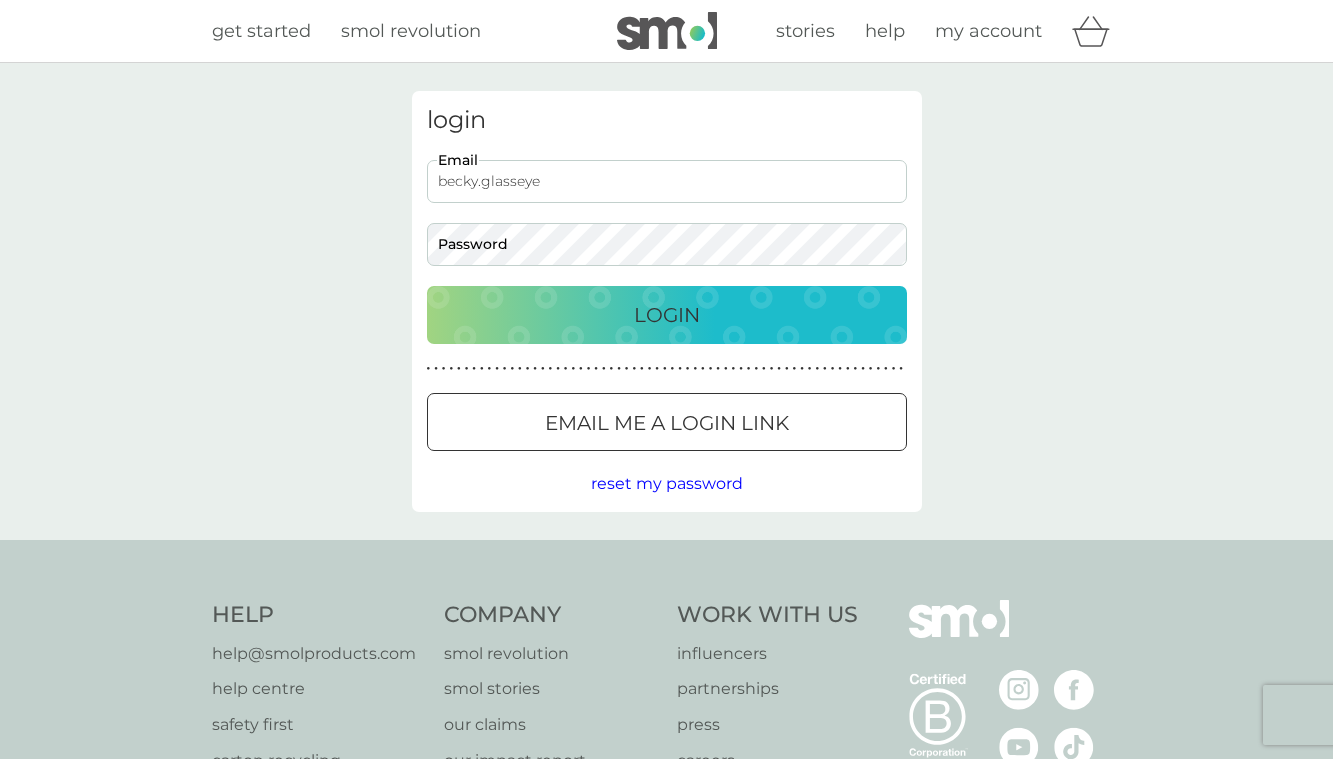 type on "becky.glasseye@example.com" 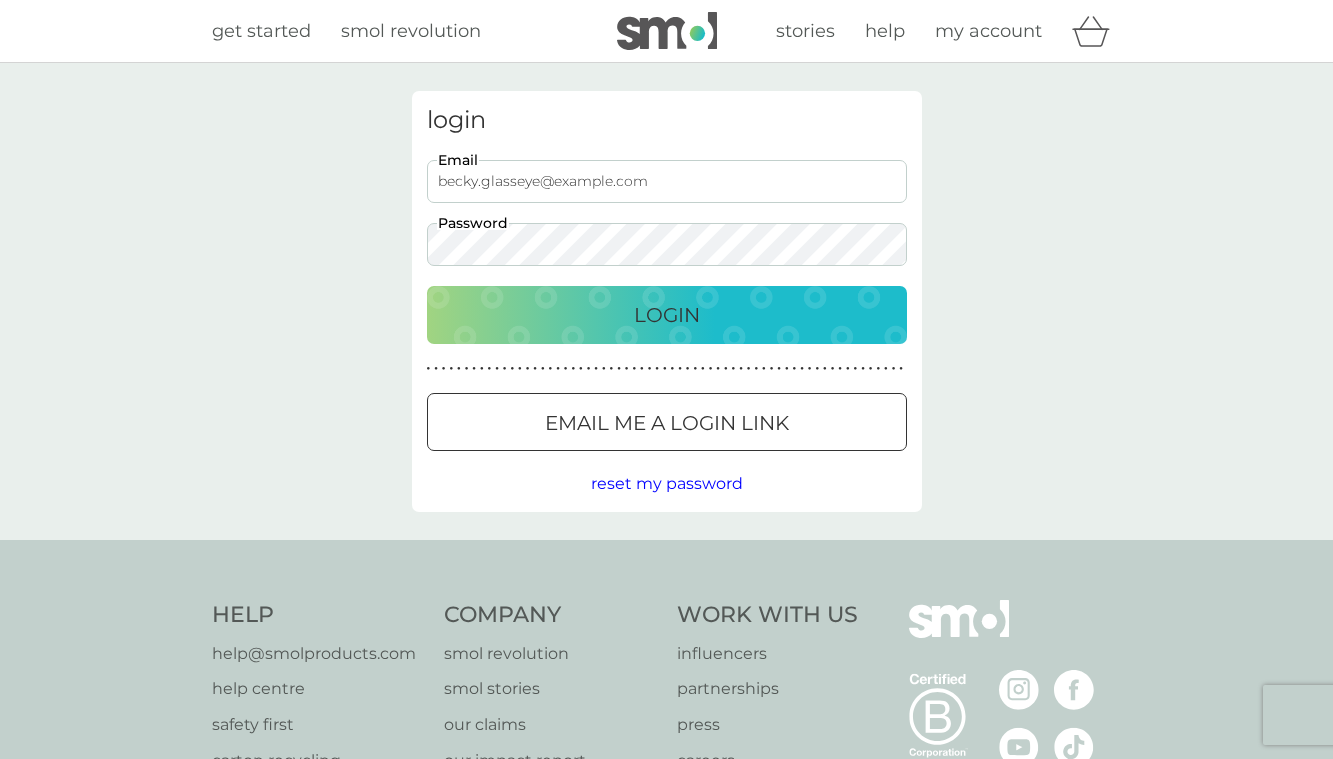 click on "Login" at bounding box center [667, 315] 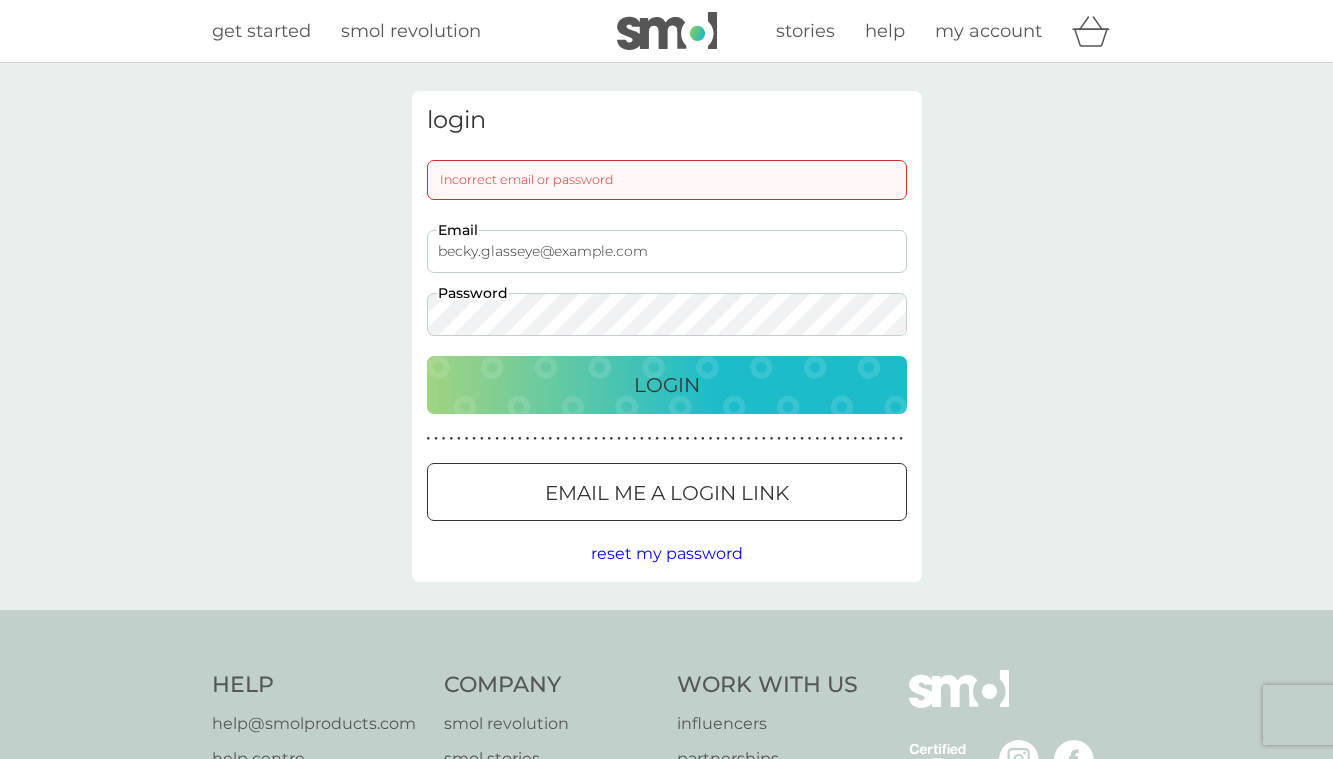 click on "Email me a login link" at bounding box center (667, 493) 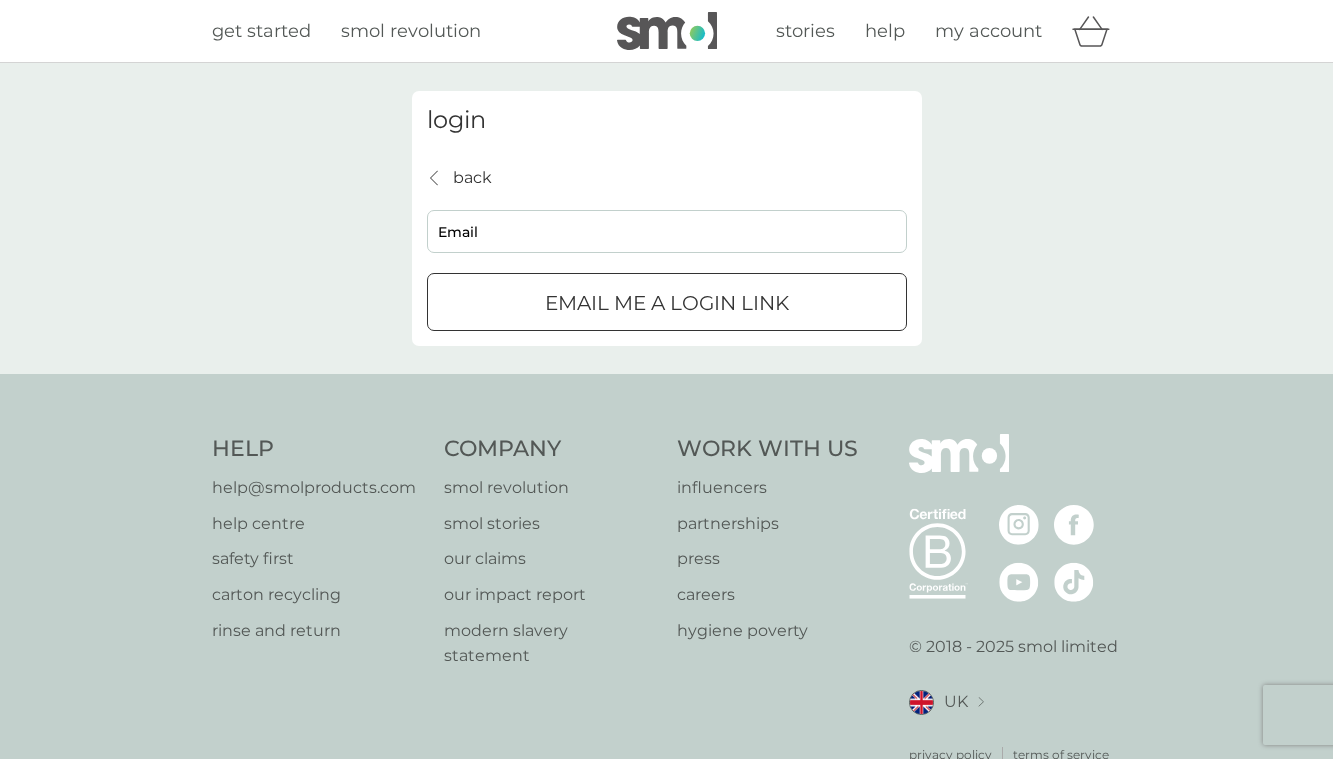 drag, startPoint x: 542, startPoint y: 230, endPoint x: 525, endPoint y: 232, distance: 17.117243 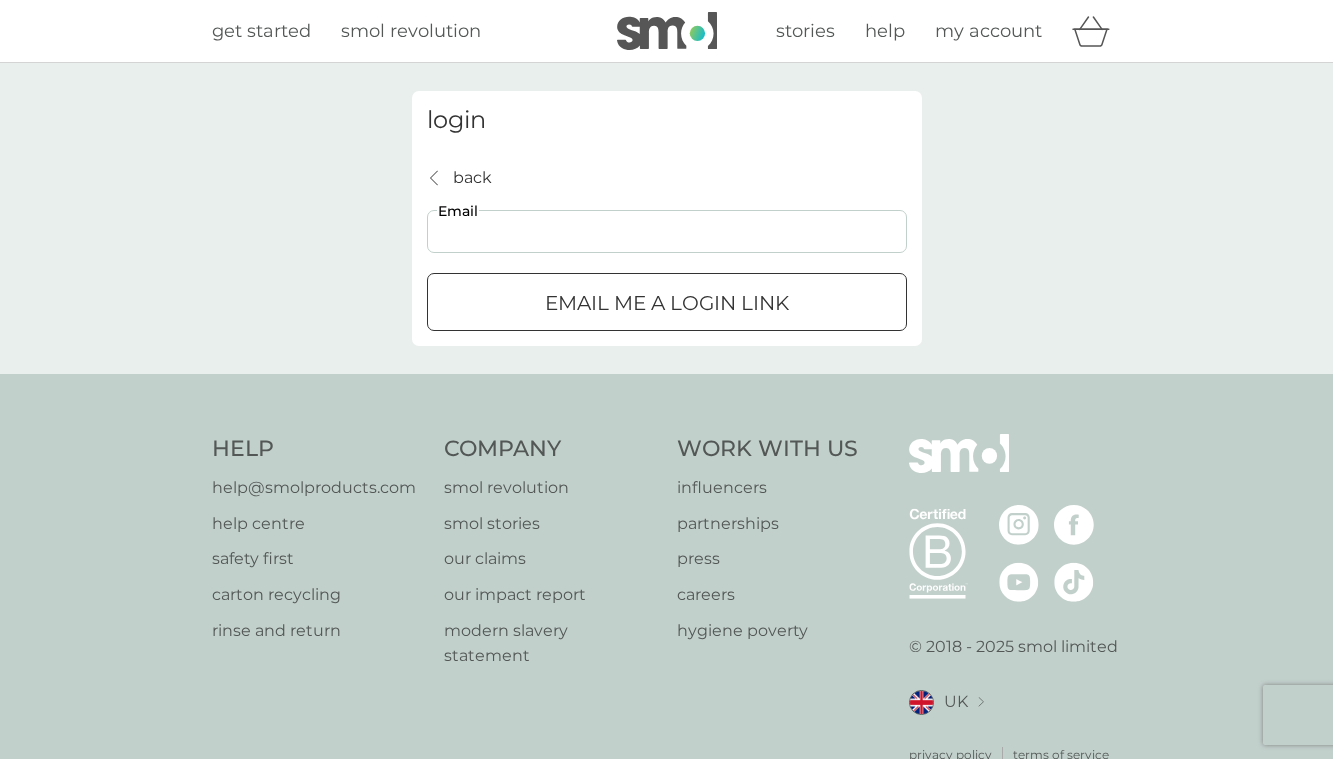 type on "[USERNAME]@[DOMAIN].com" 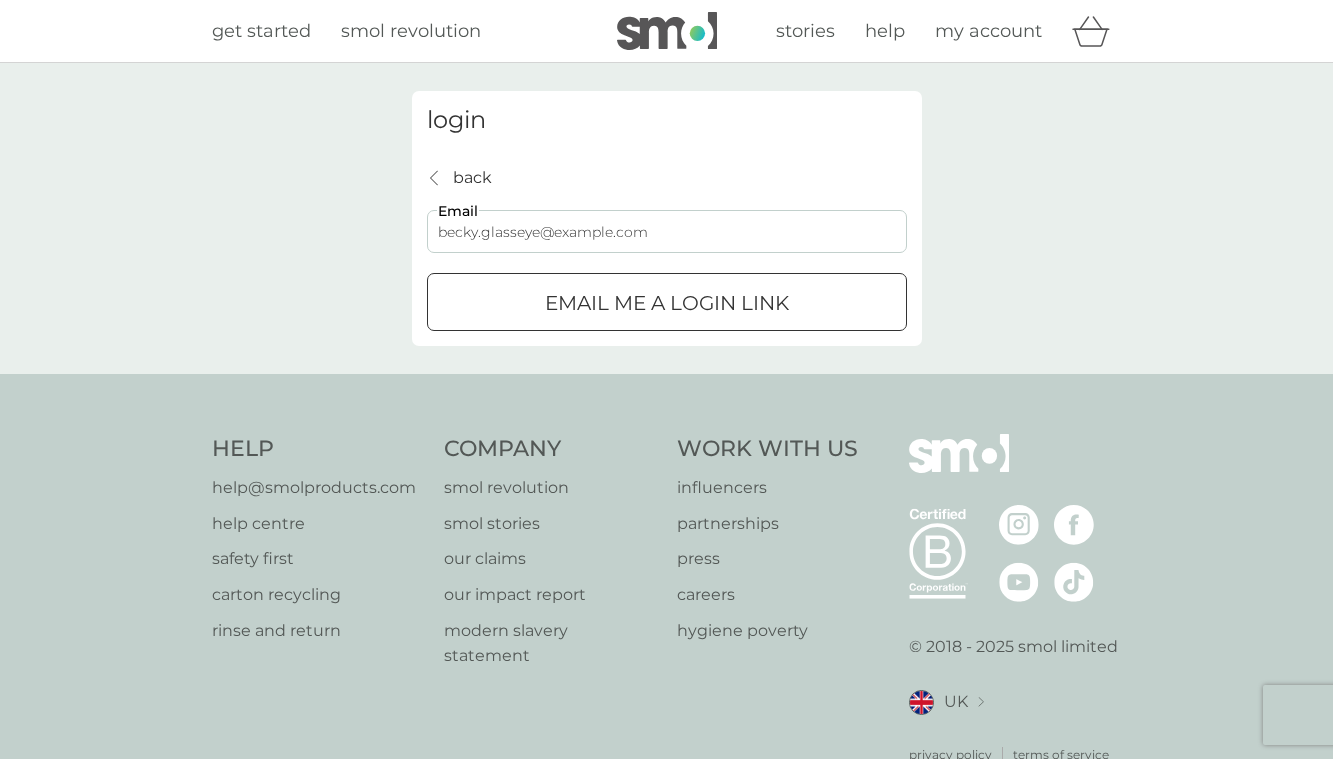 click on "Email me a login link" at bounding box center (667, 303) 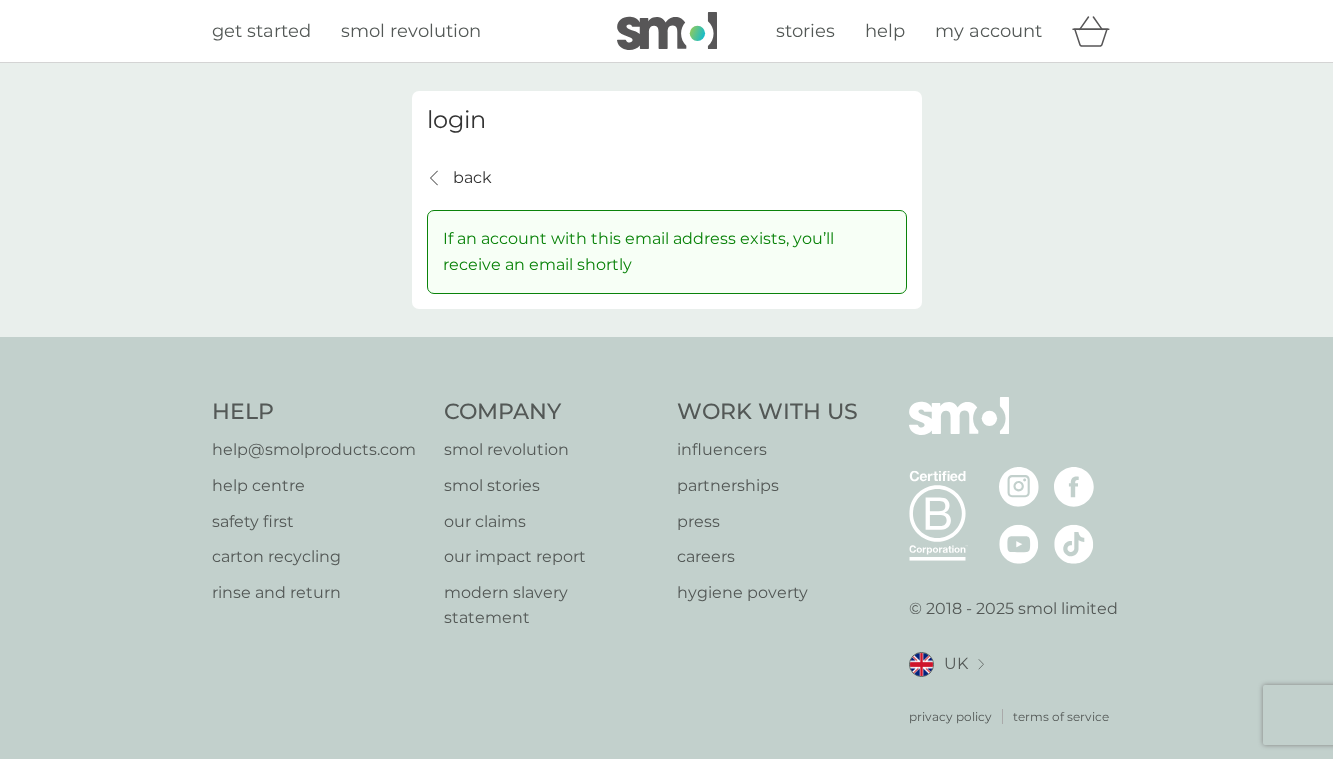 click on "login" at bounding box center (667, 120) 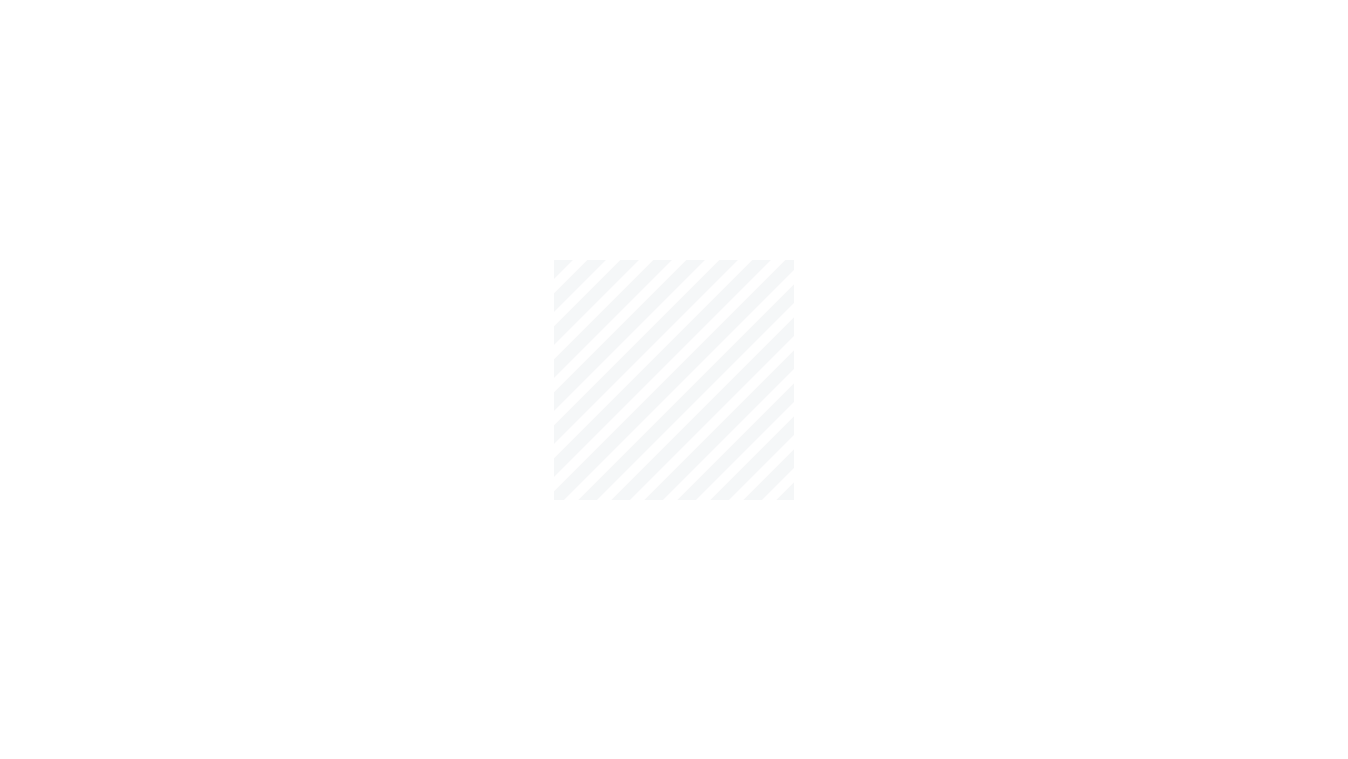 scroll, scrollTop: 0, scrollLeft: 0, axis: both 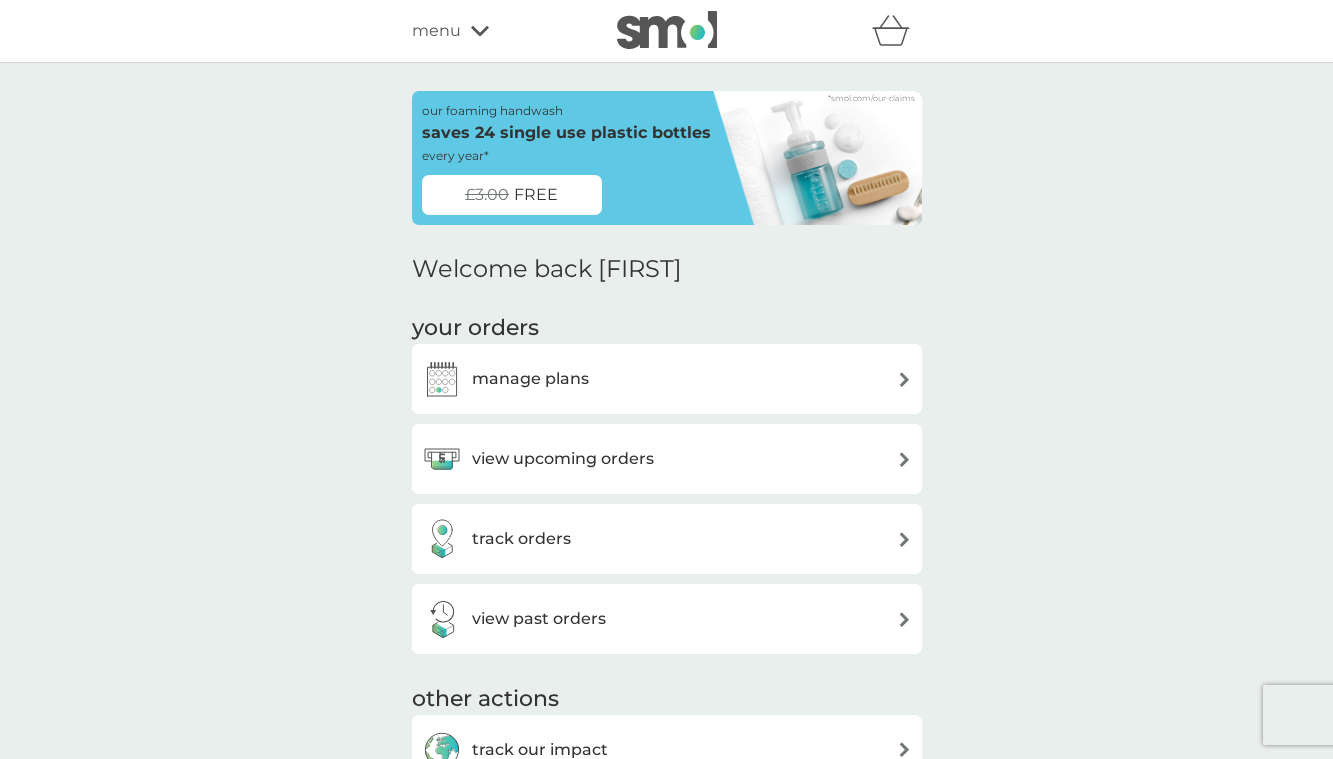 click on "menu" at bounding box center [497, 31] 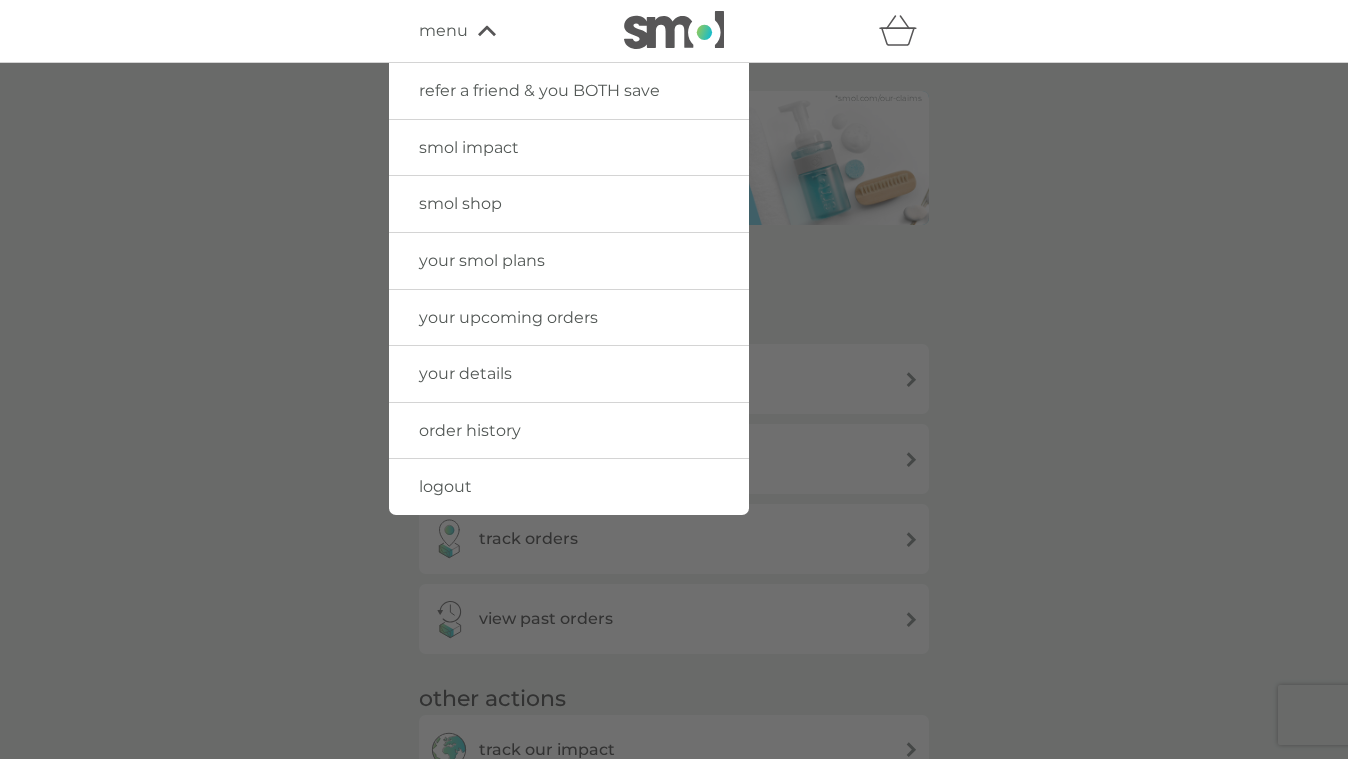 click on "your details" at bounding box center (465, 373) 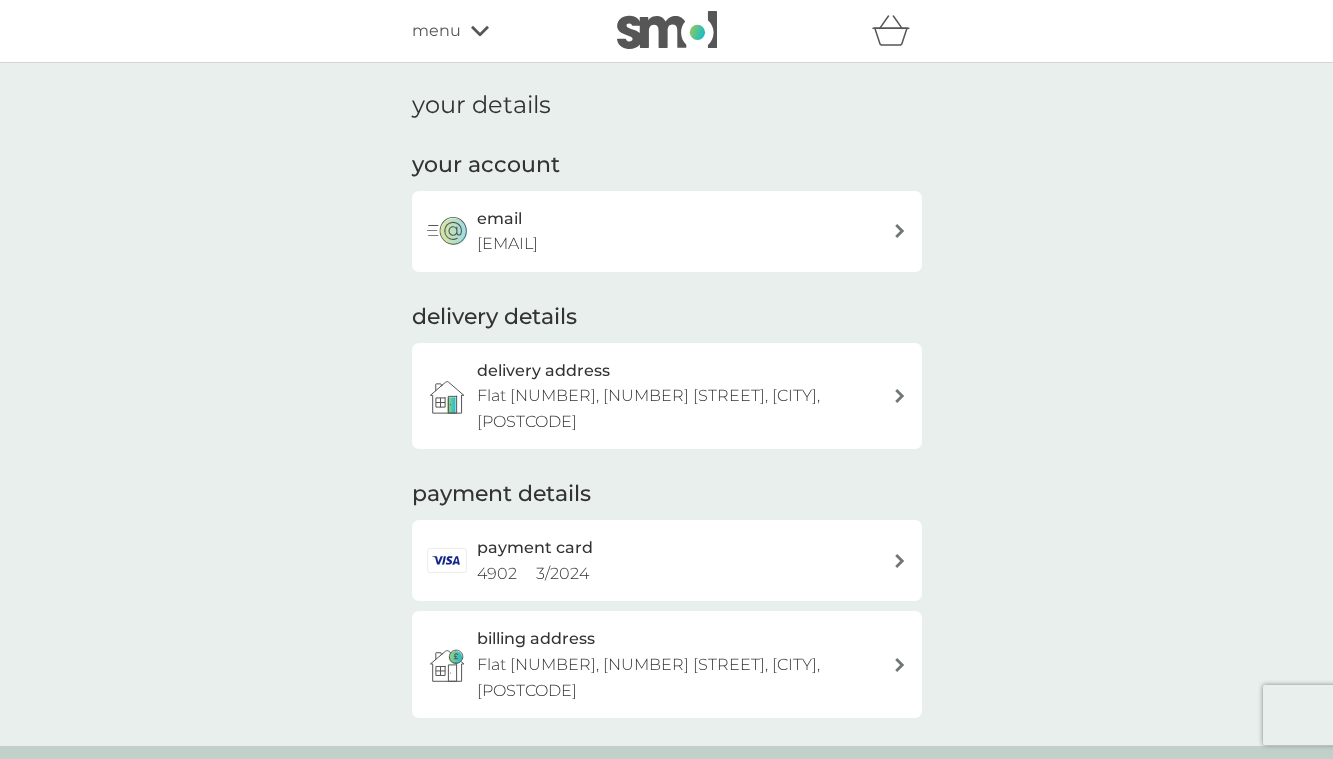 click on "Flat 1, 1B Clarence Place, London, E5 8HY" at bounding box center (648, 408) 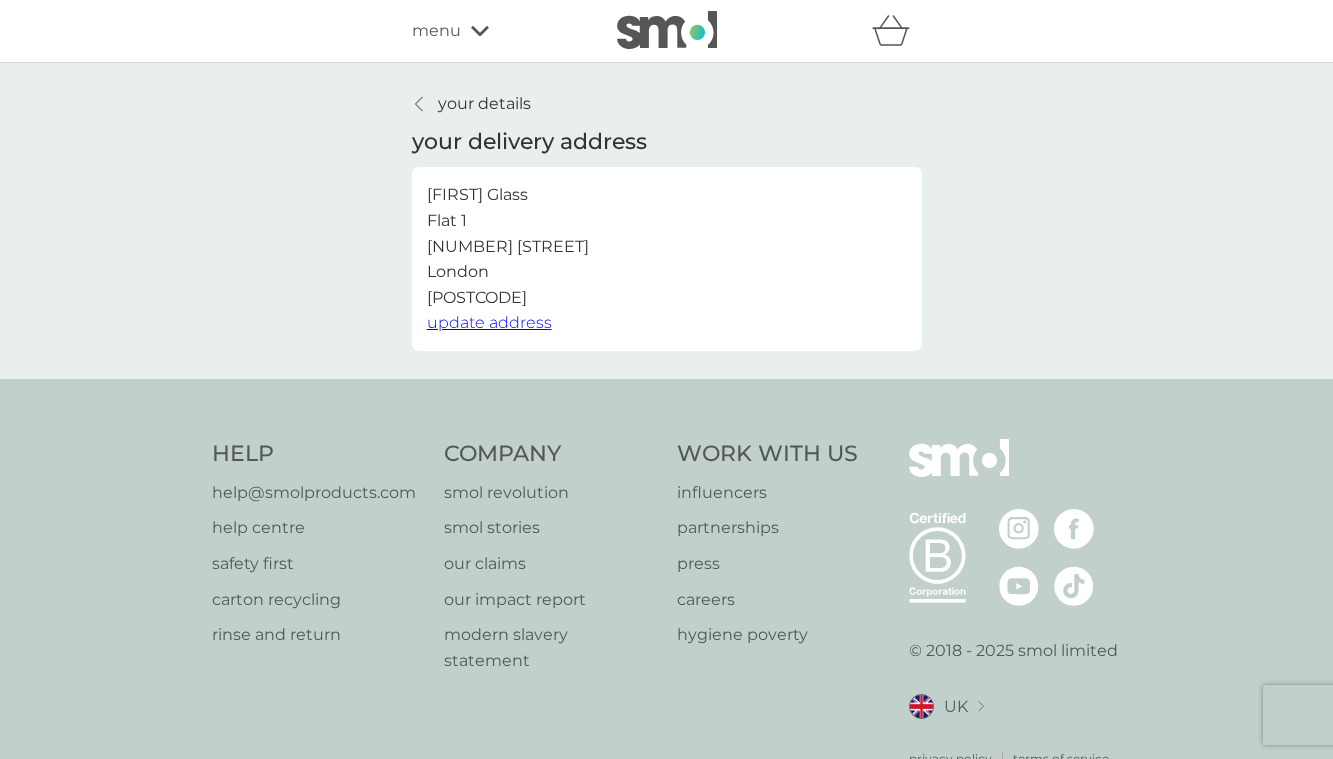 click on "update address" at bounding box center [489, 322] 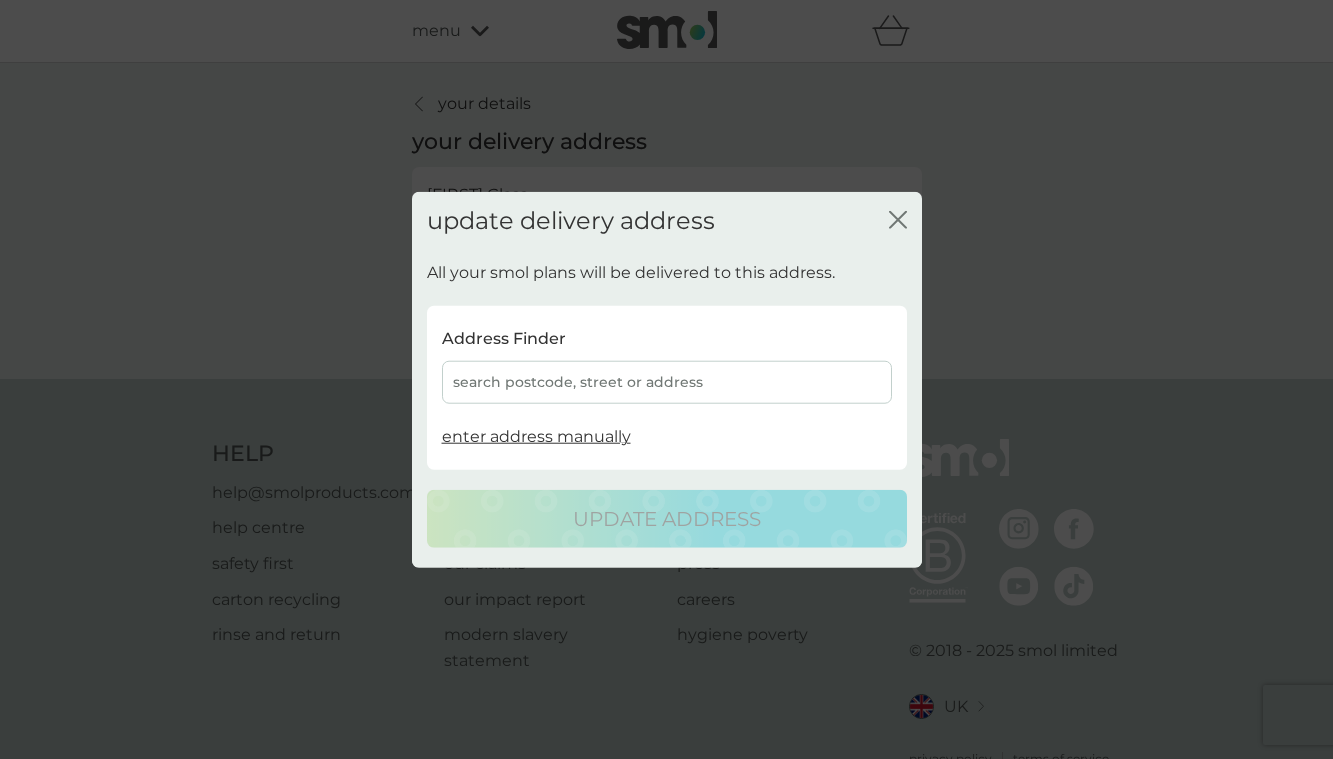 click on "search postcode, street or address" at bounding box center [667, 382] 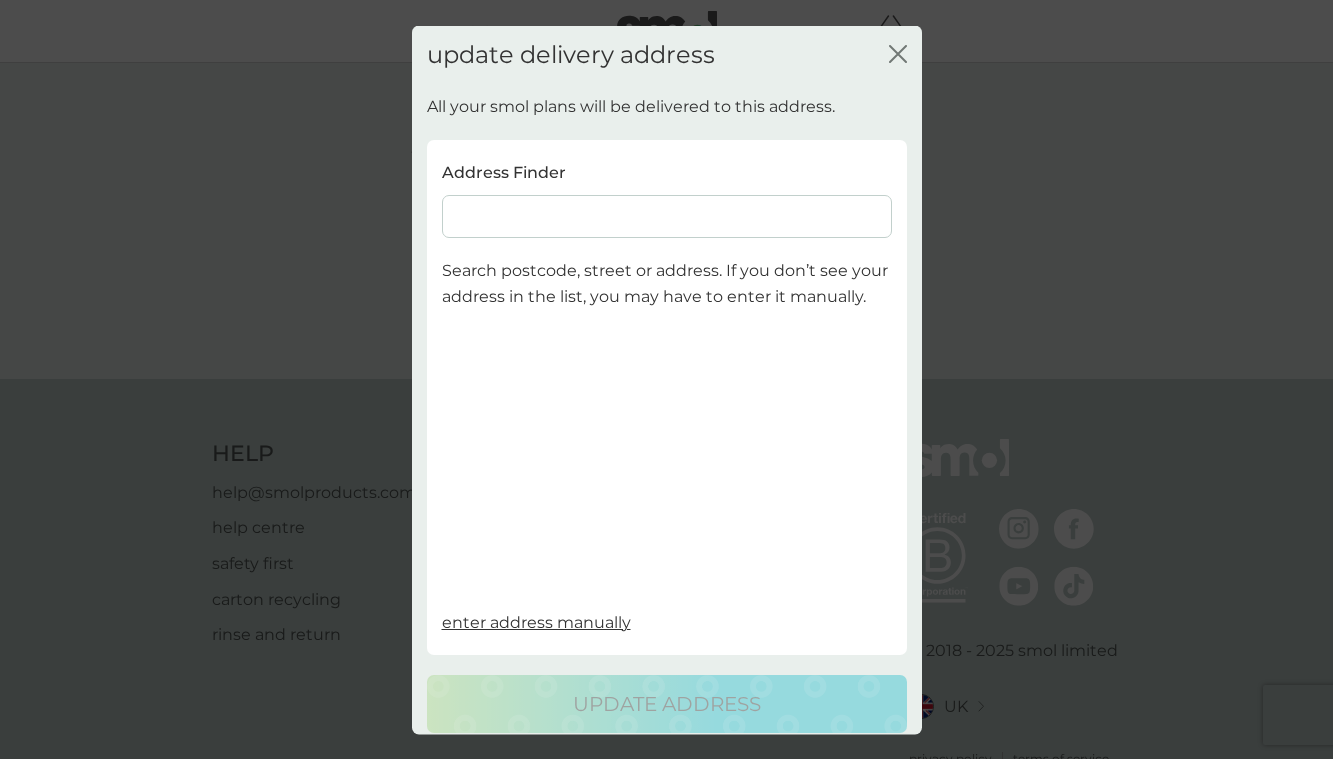 click at bounding box center [667, 216] 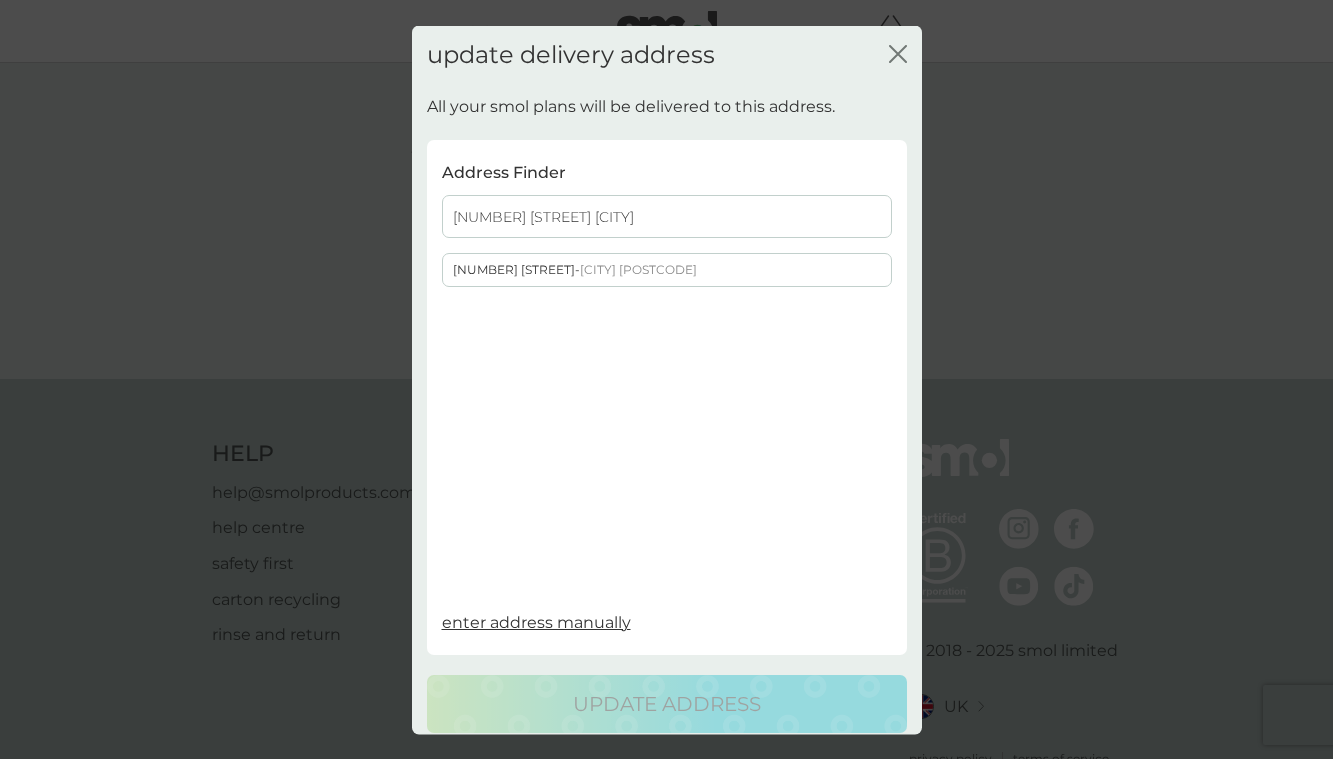 type on "14 shaftesbury road watfrd" 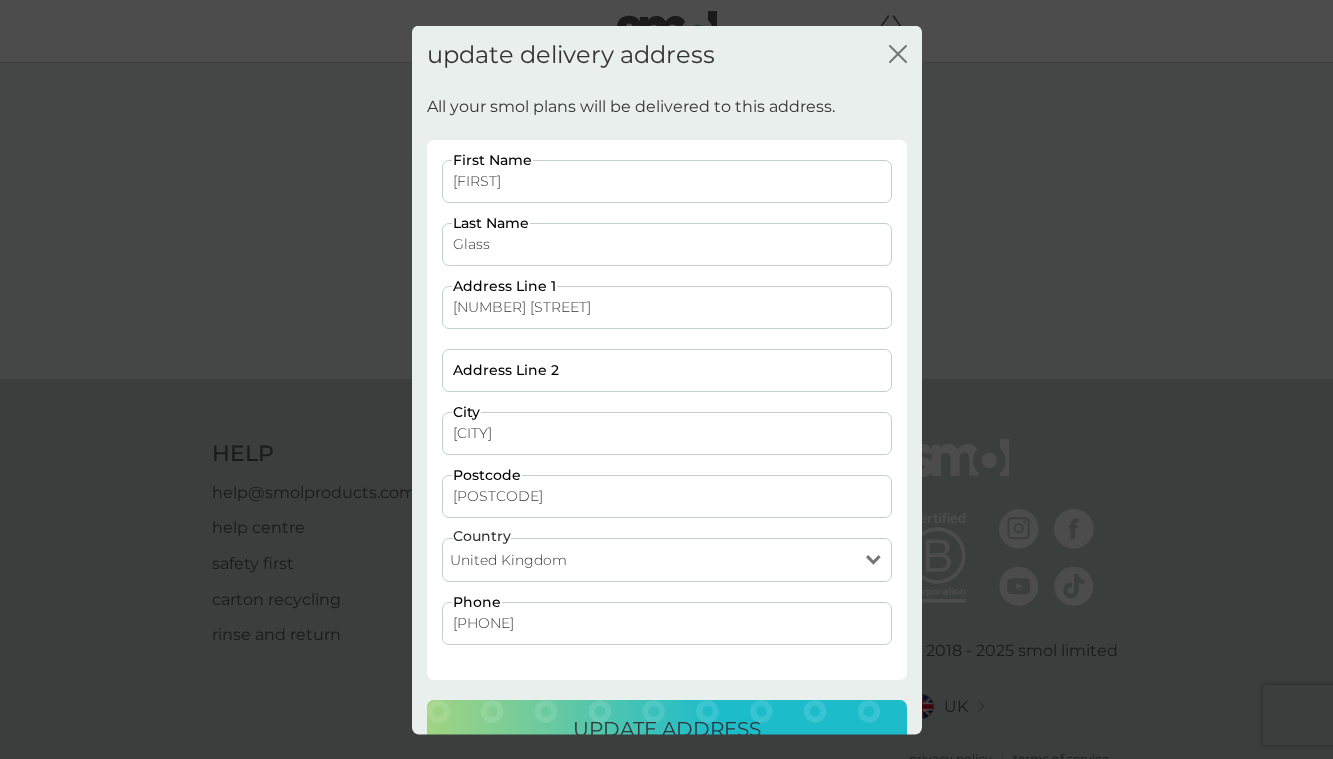 scroll, scrollTop: 43, scrollLeft: 0, axis: vertical 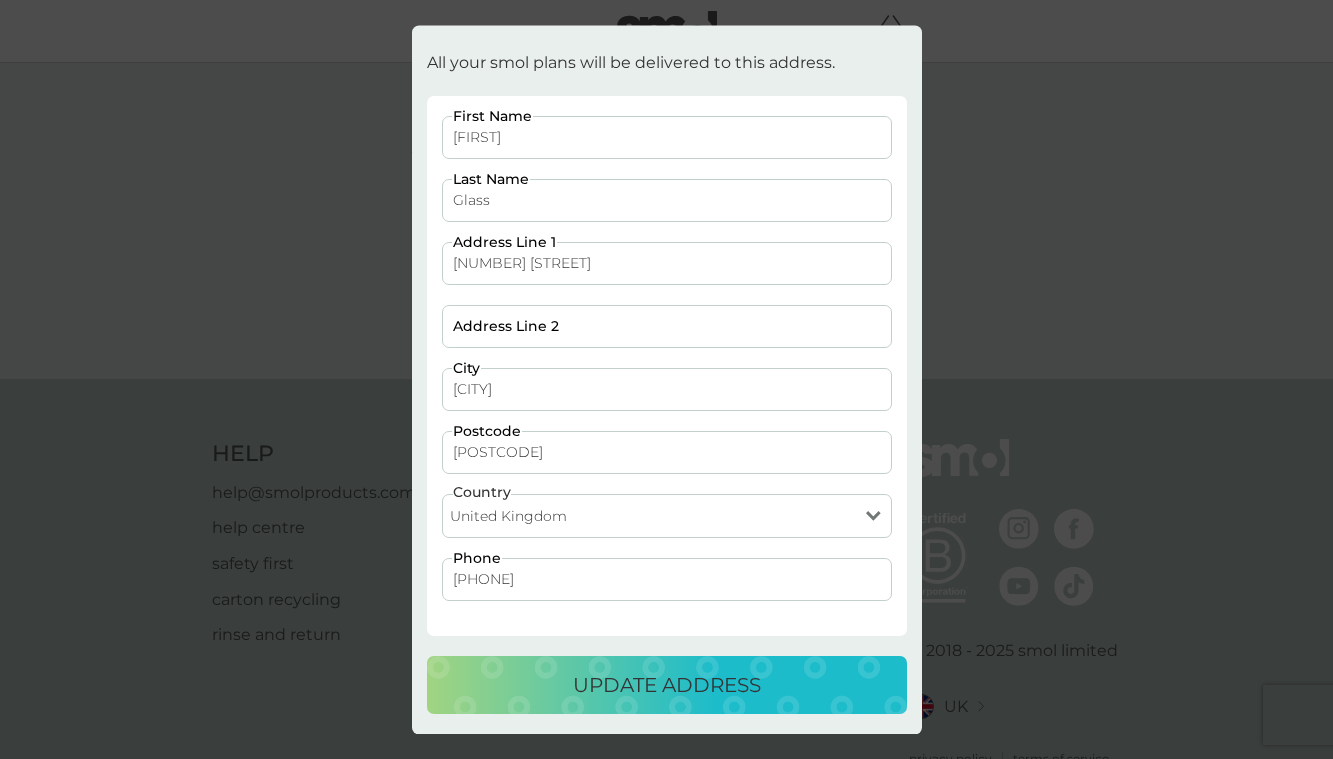 click on "update address" at bounding box center (667, 685) 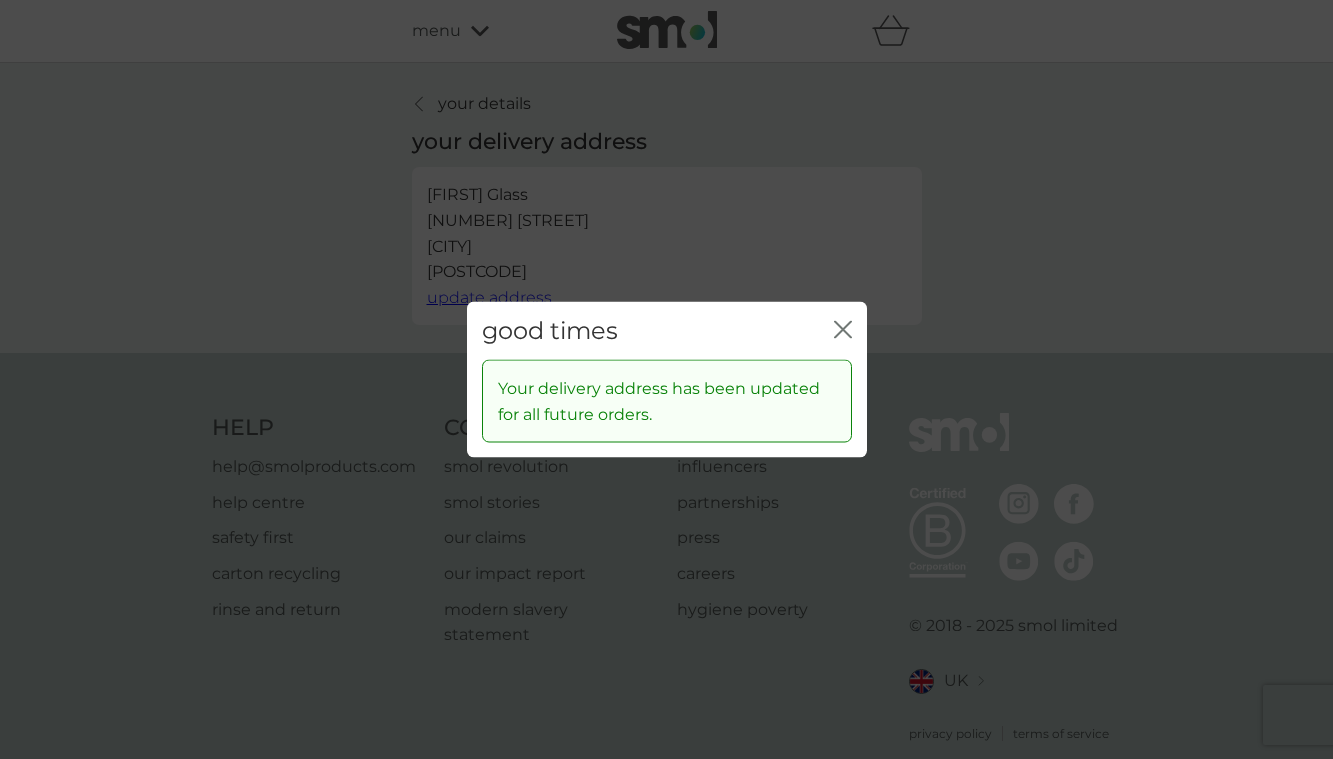 click on "close" 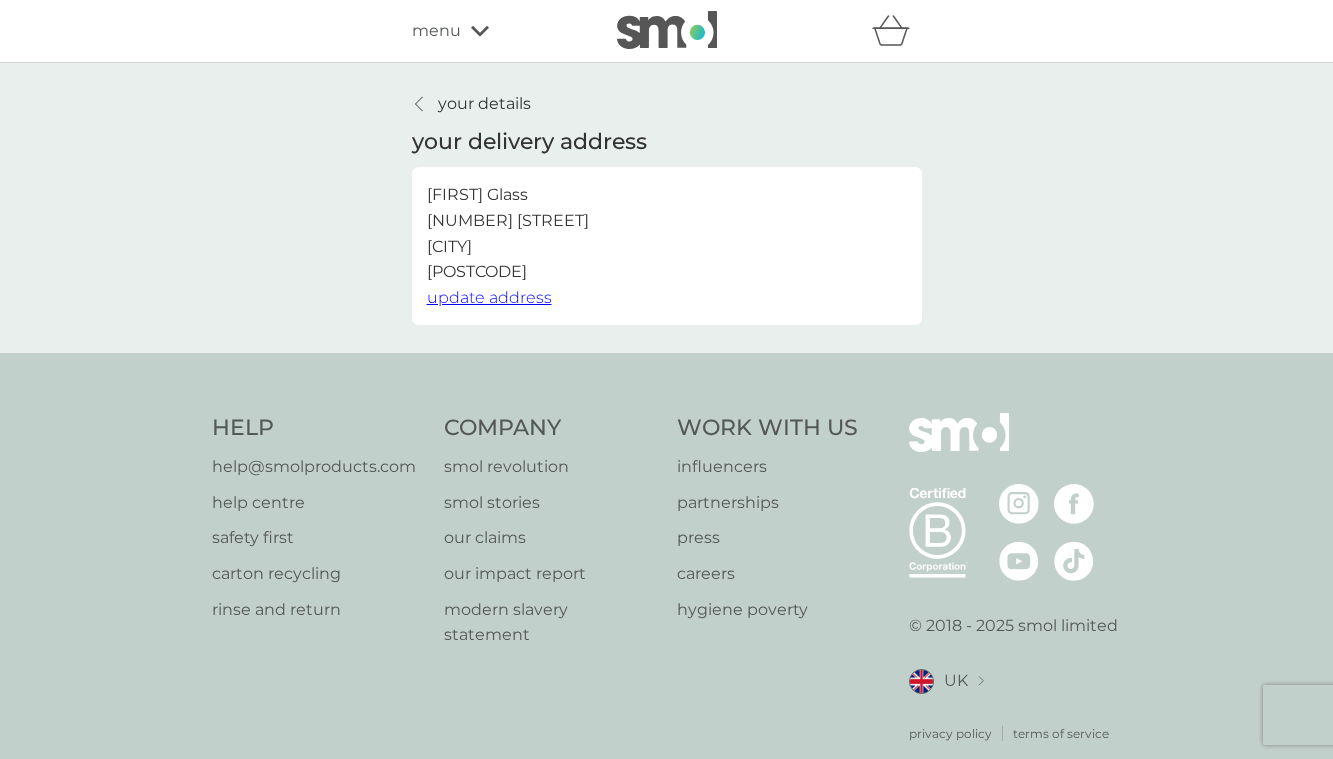 click on "menu" at bounding box center [436, 31] 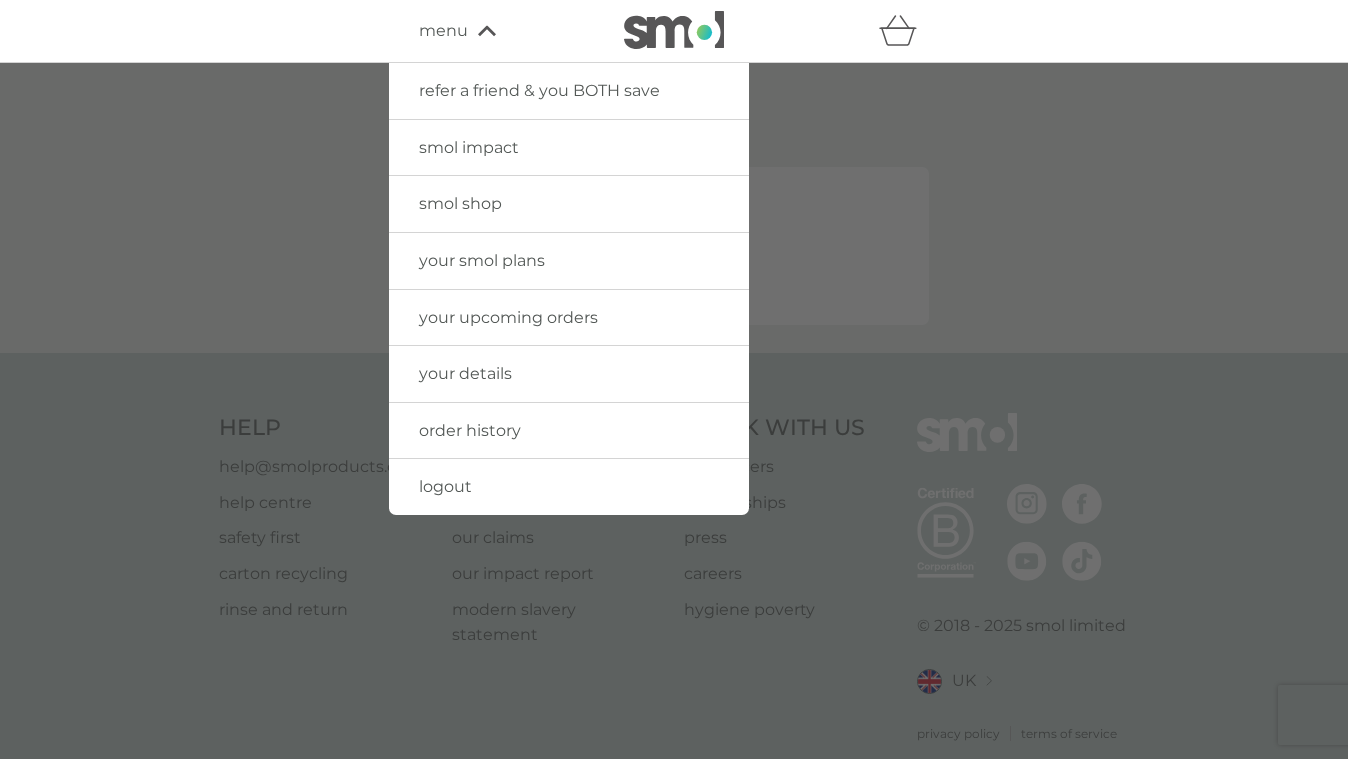 click 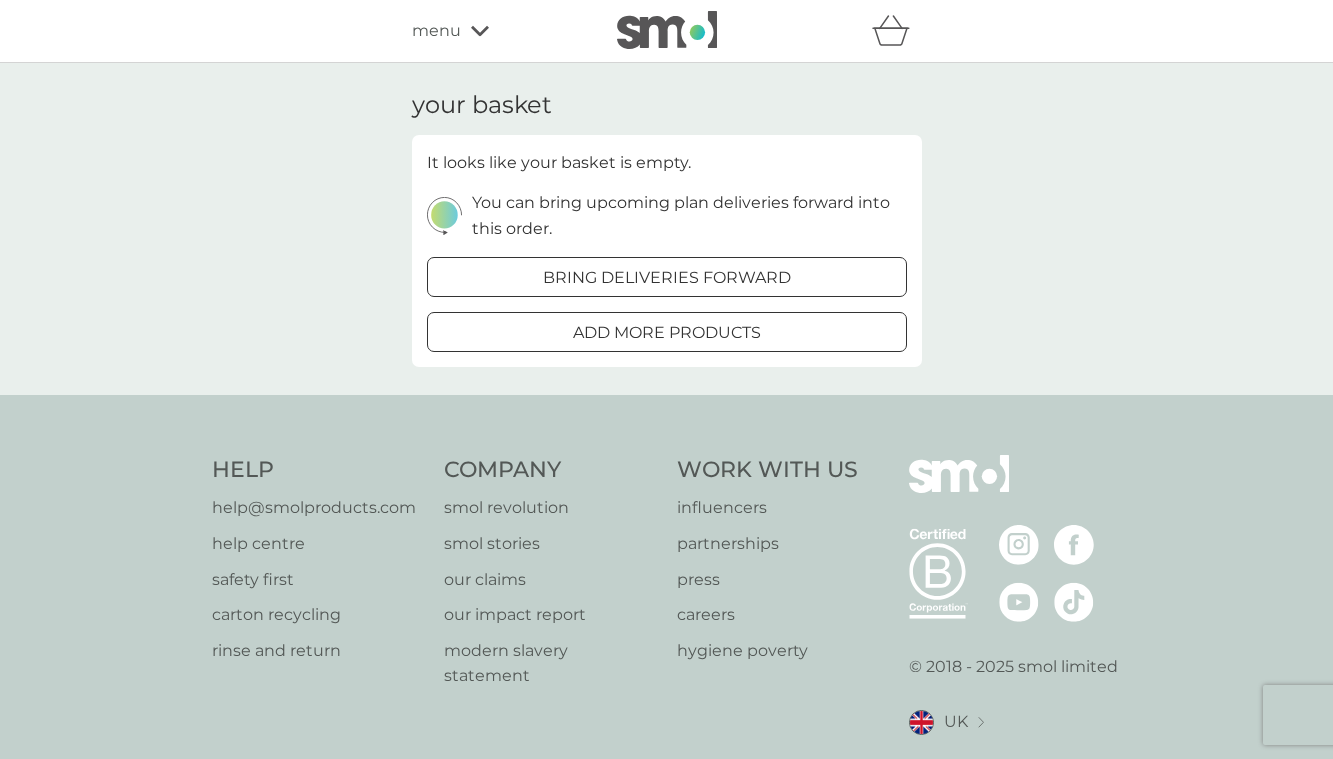 click on "refer a friend & you BOTH save smol impact smol shop your smol plans your upcoming orders your details order history logout menu" at bounding box center (666, 31) 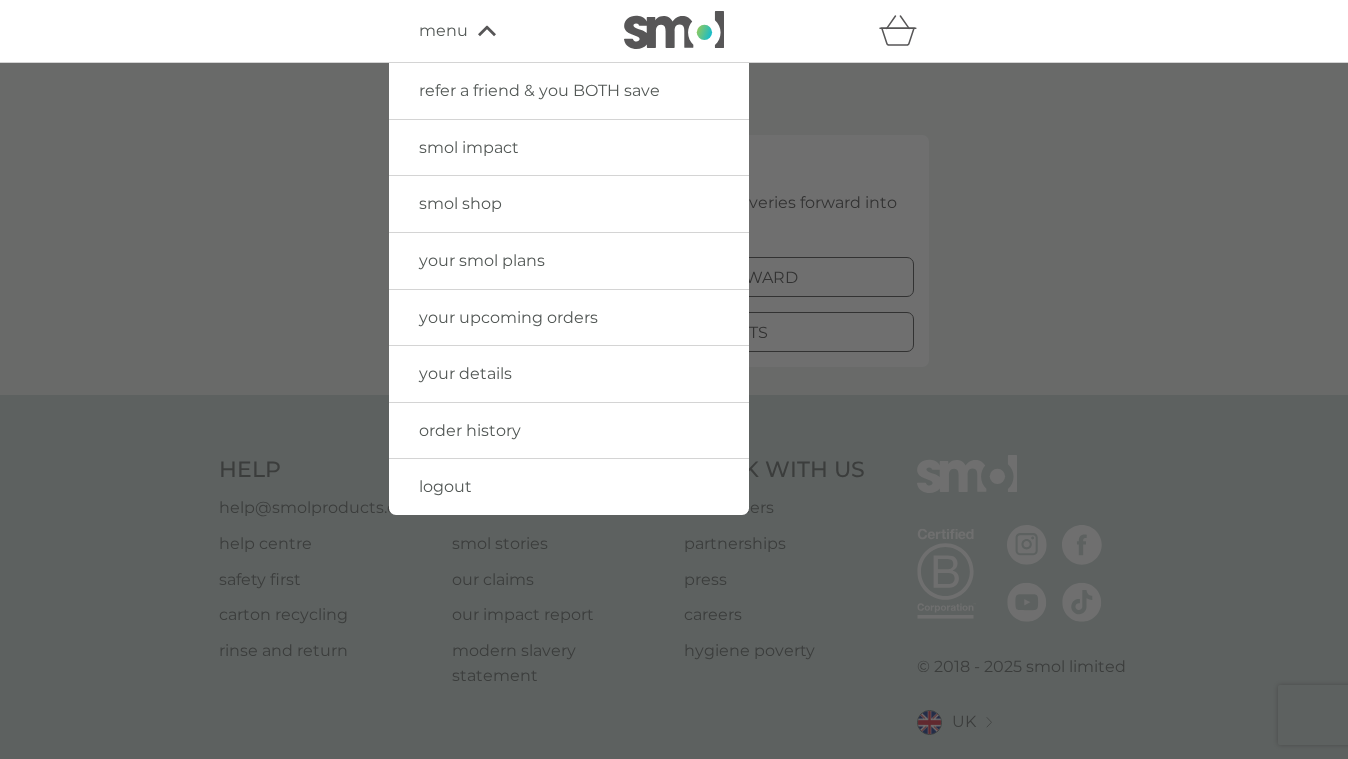 click at bounding box center (674, 442) 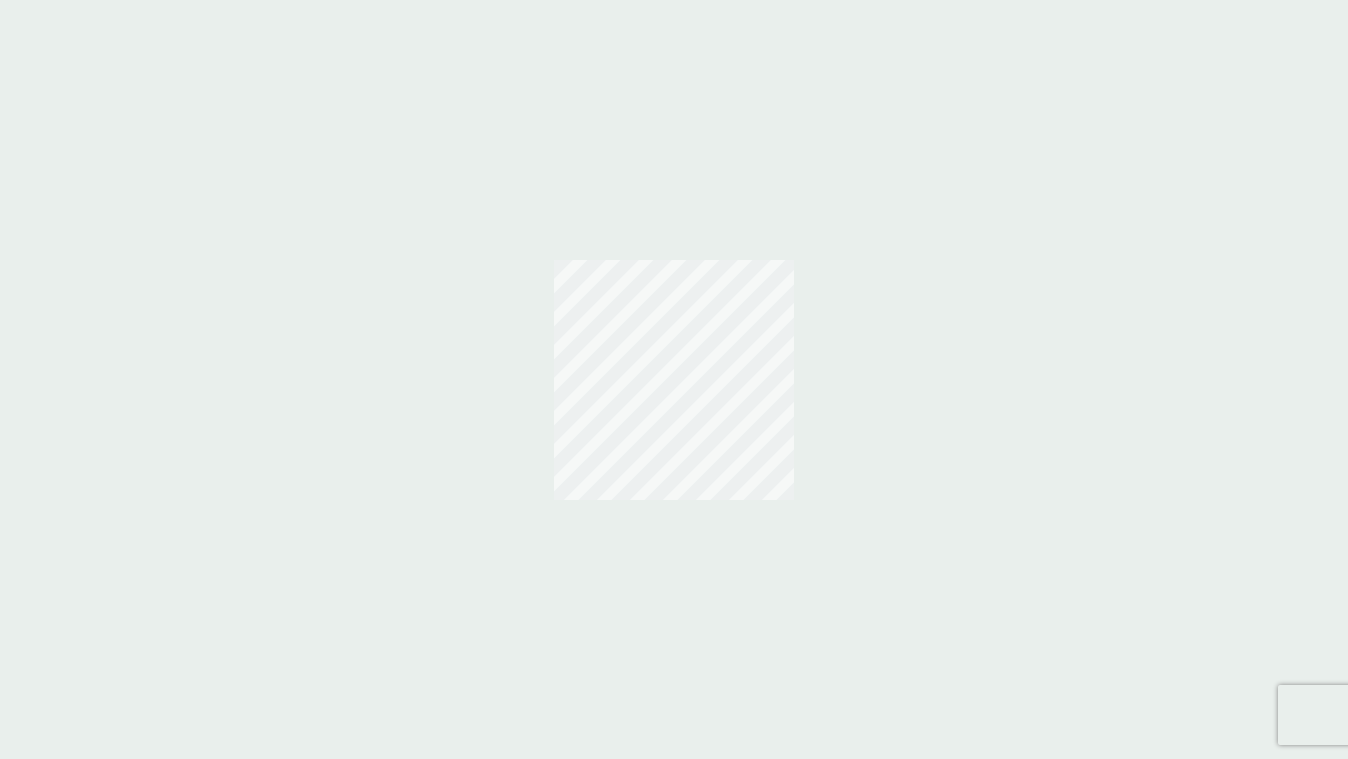scroll, scrollTop: 0, scrollLeft: 0, axis: both 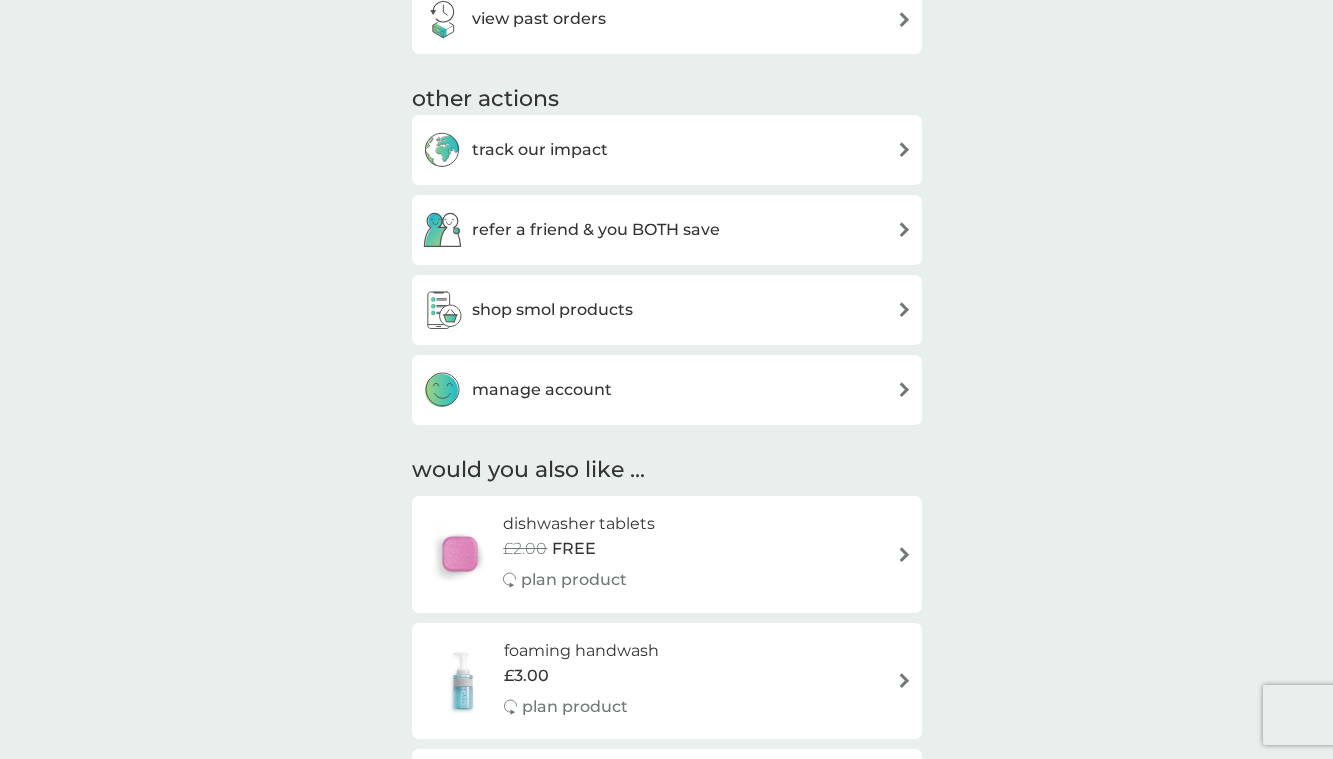 click on "manage account" at bounding box center [517, 390] 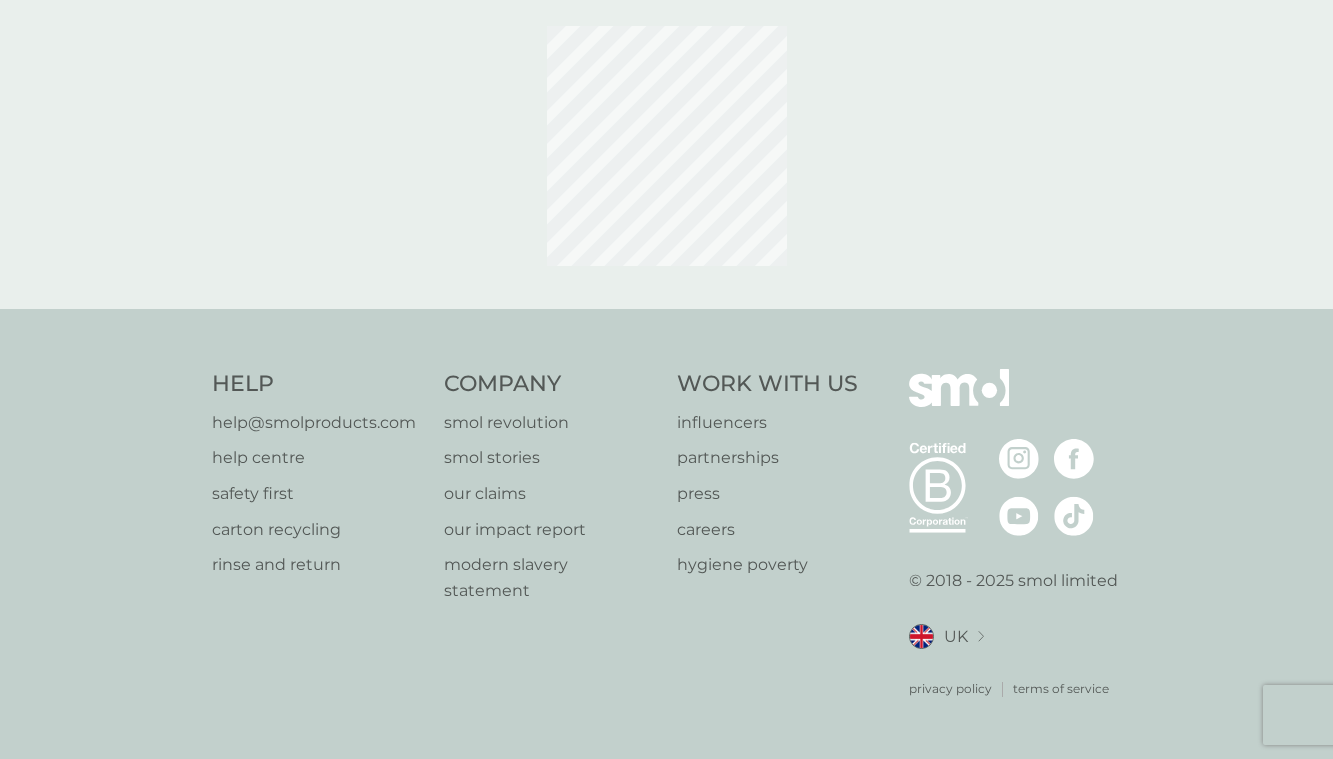 scroll, scrollTop: 0, scrollLeft: 0, axis: both 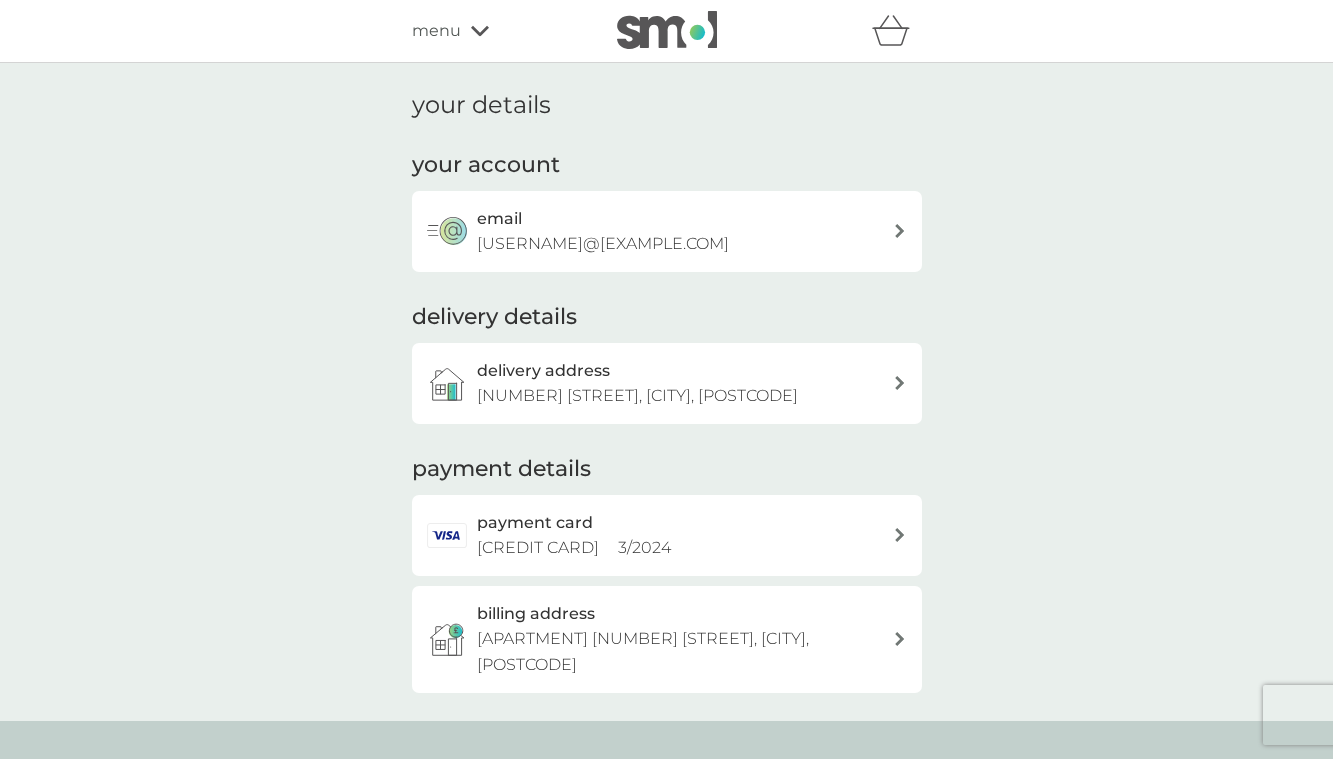 click on "billing address Flat 1, 1B Clarence Place, London, E5 8HY" at bounding box center (685, 639) 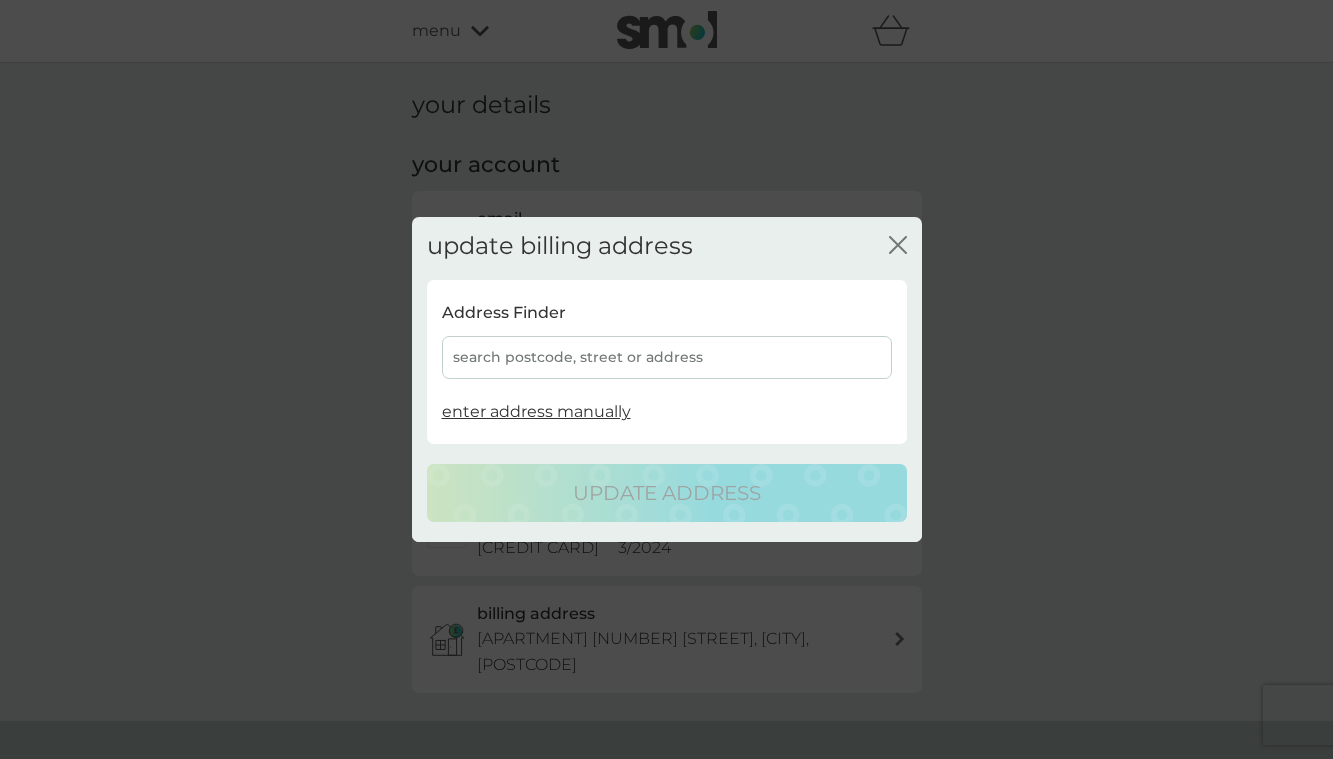 click on "search postcode, street or address" at bounding box center (667, 357) 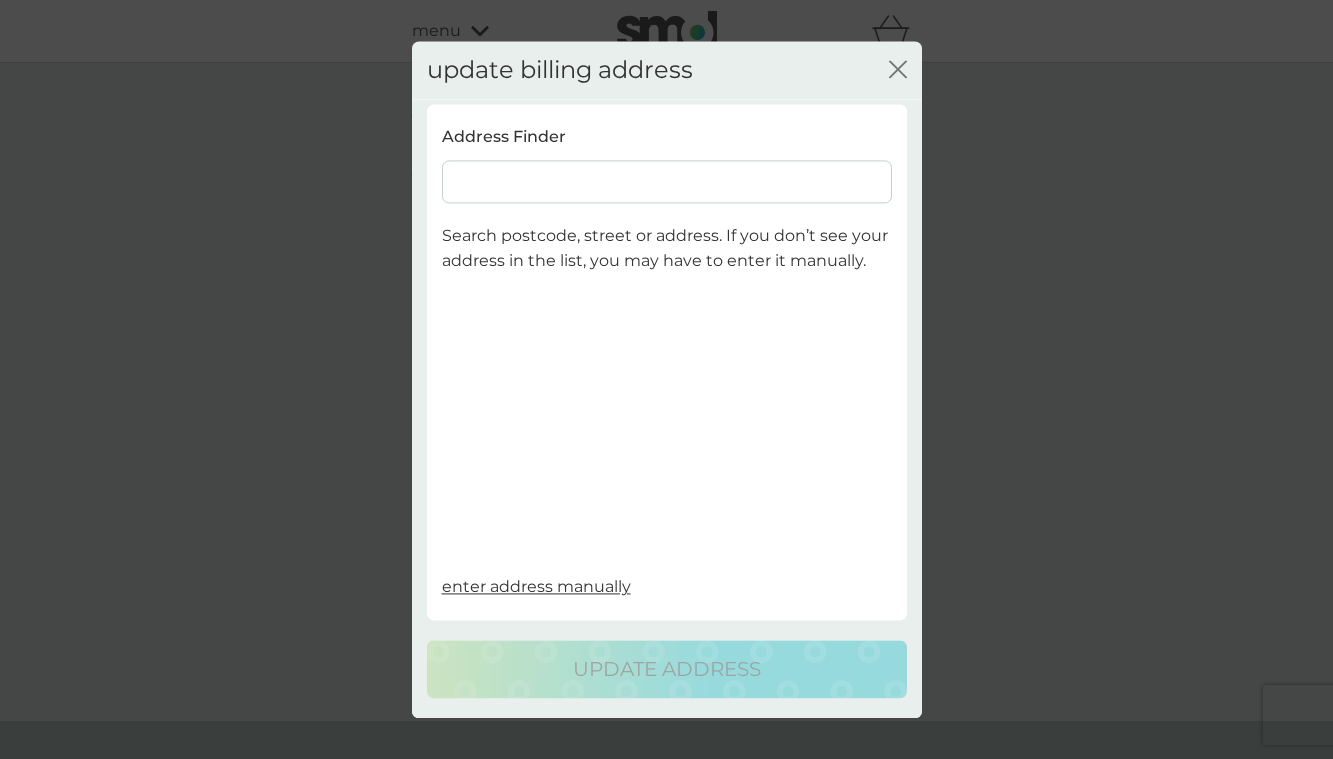 click at bounding box center [667, 181] 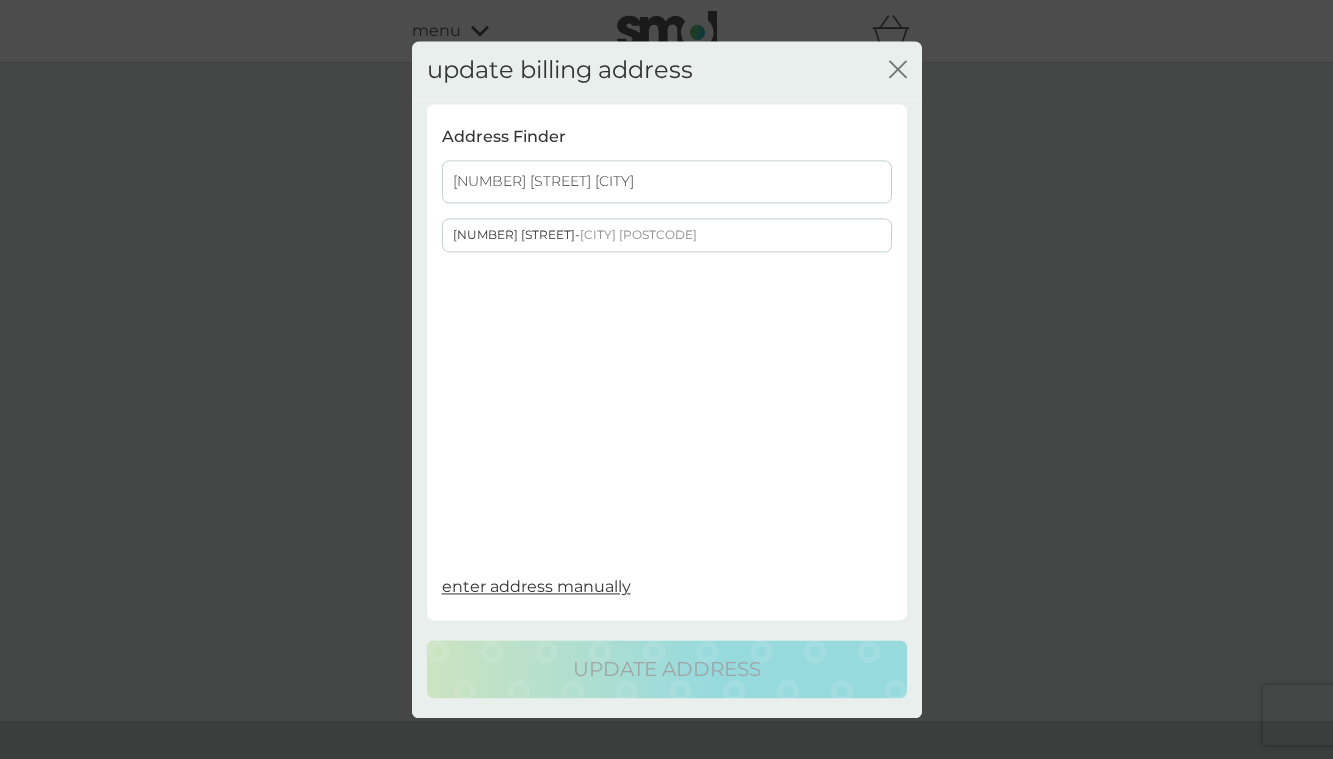 type on "50 malvern road bromsgr" 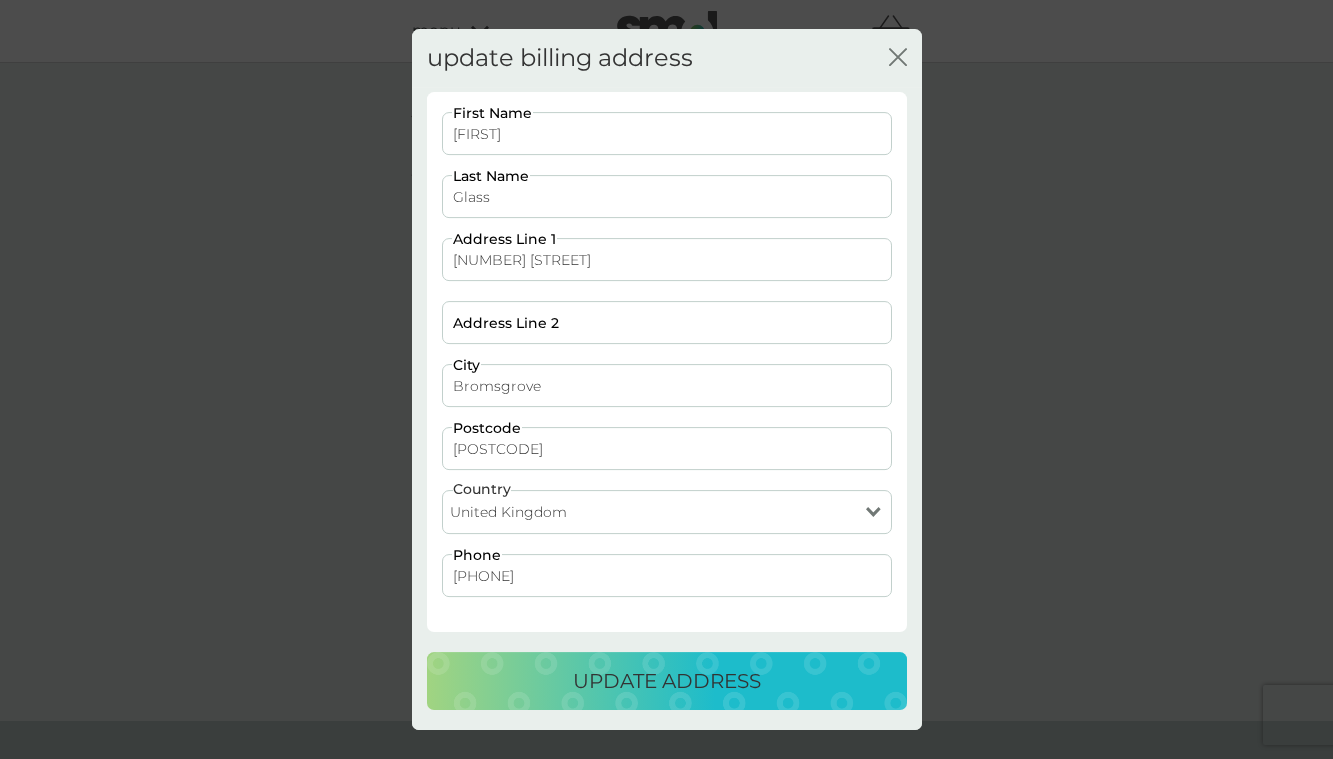 click on "update address" at bounding box center (667, 681) 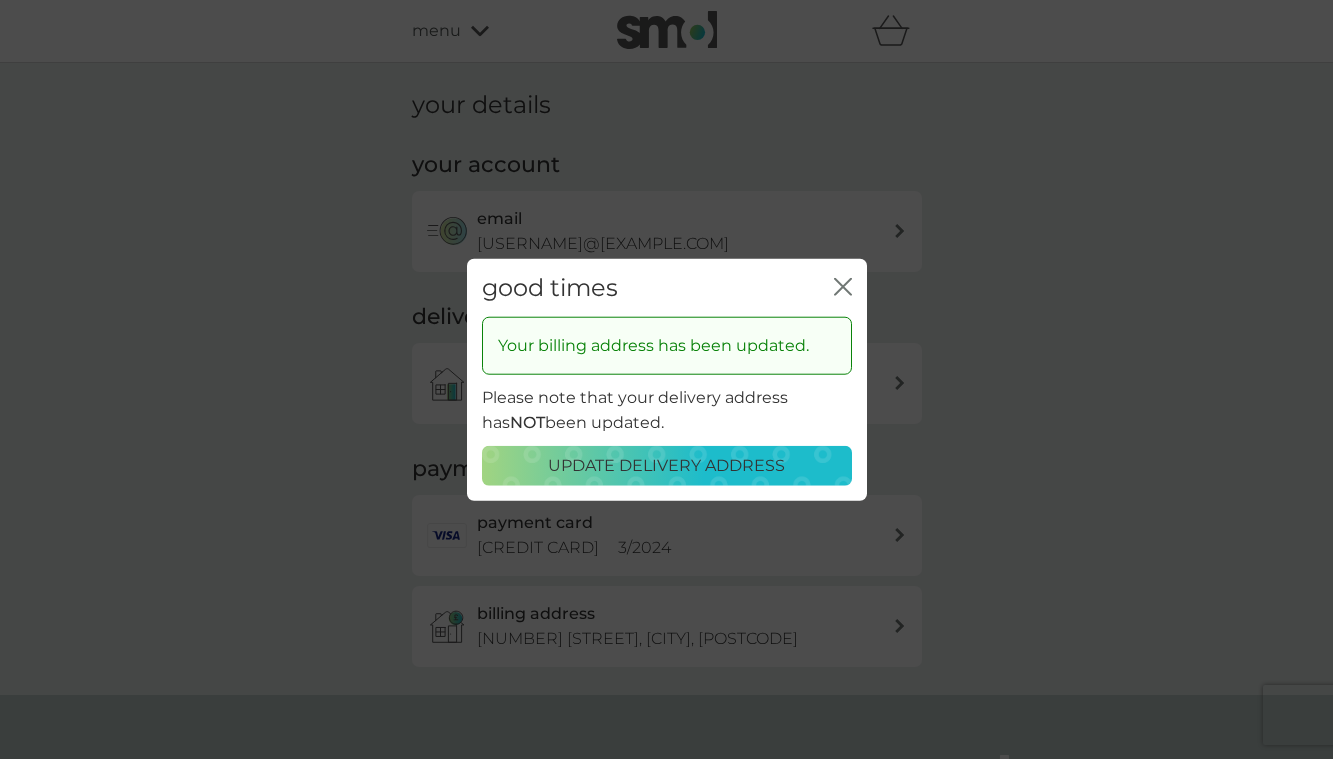 click on "close" 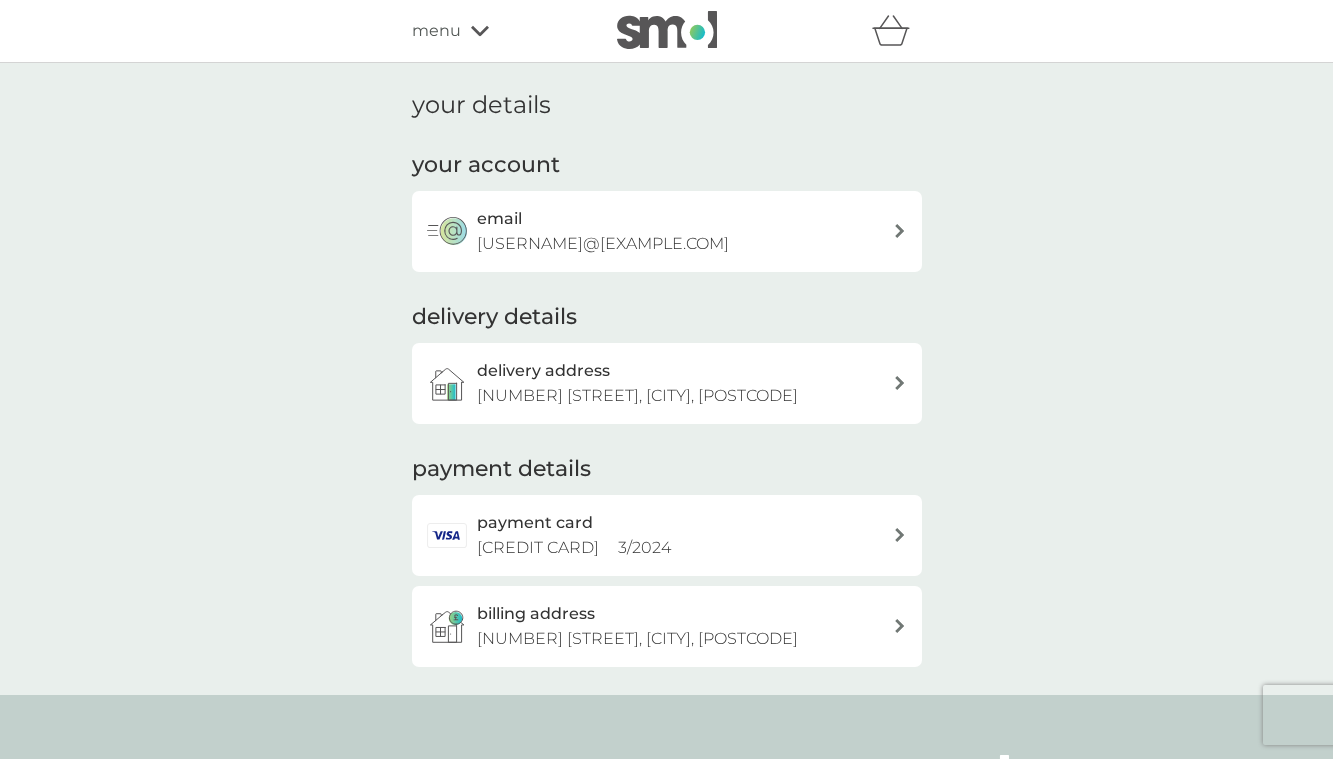 drag, startPoint x: 541, startPoint y: 525, endPoint x: 757, endPoint y: 573, distance: 221.26907 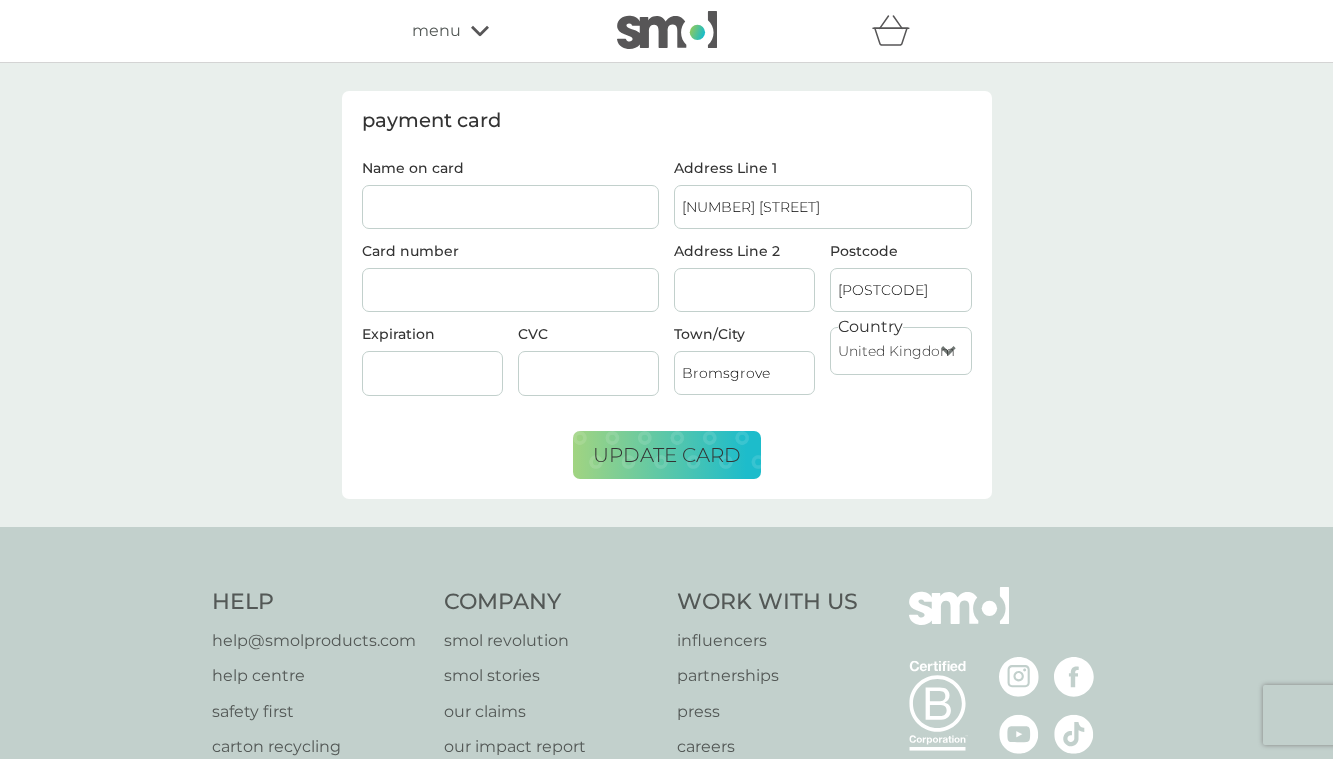 drag, startPoint x: 523, startPoint y: 186, endPoint x: 527, endPoint y: 227, distance: 41.19466 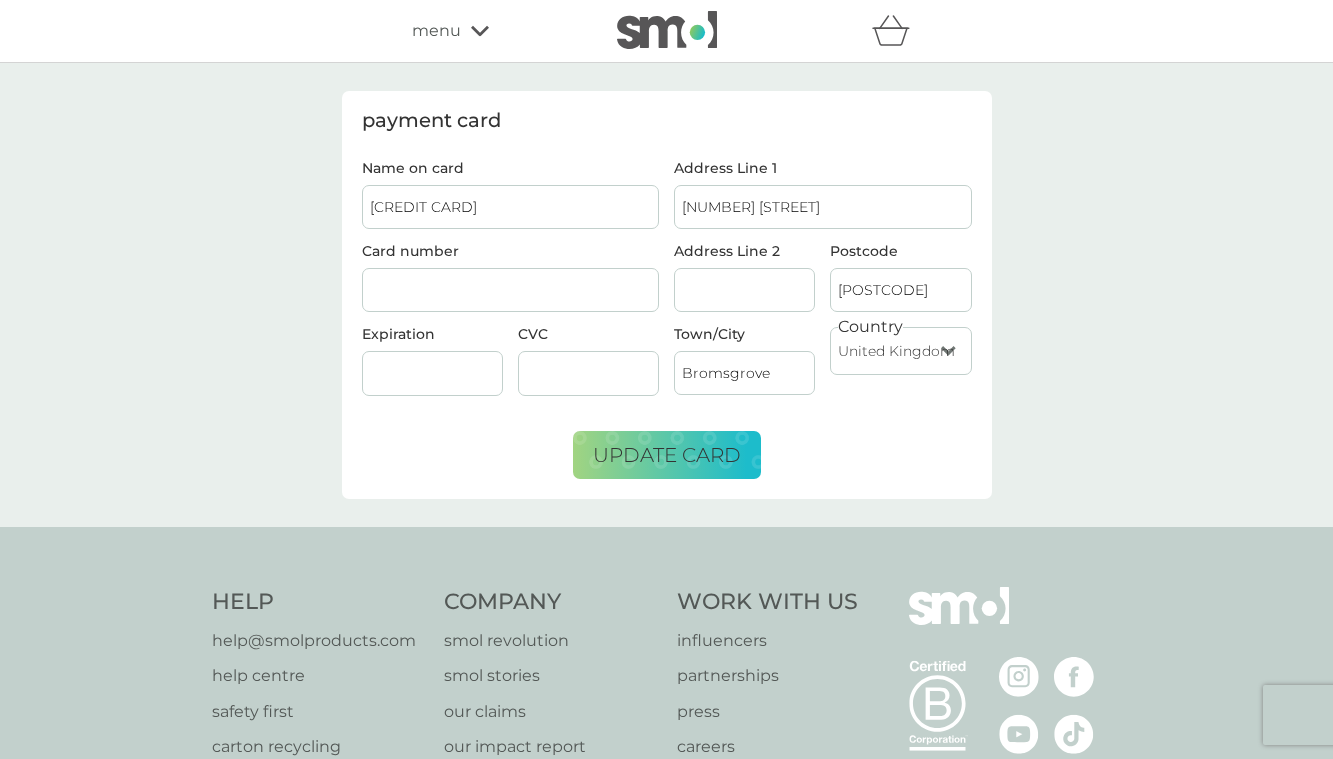 type on "5356740215580994" 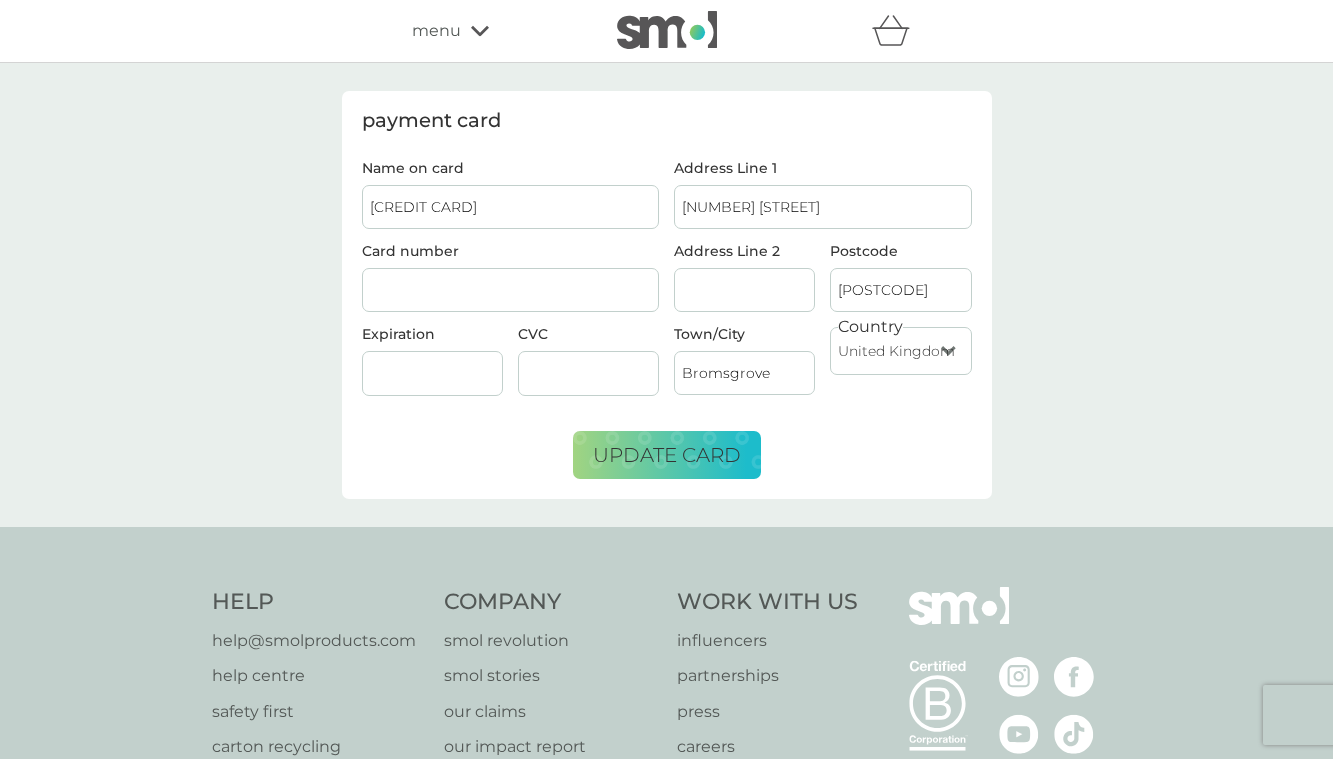 click on "5356740215580994" at bounding box center (511, 207) 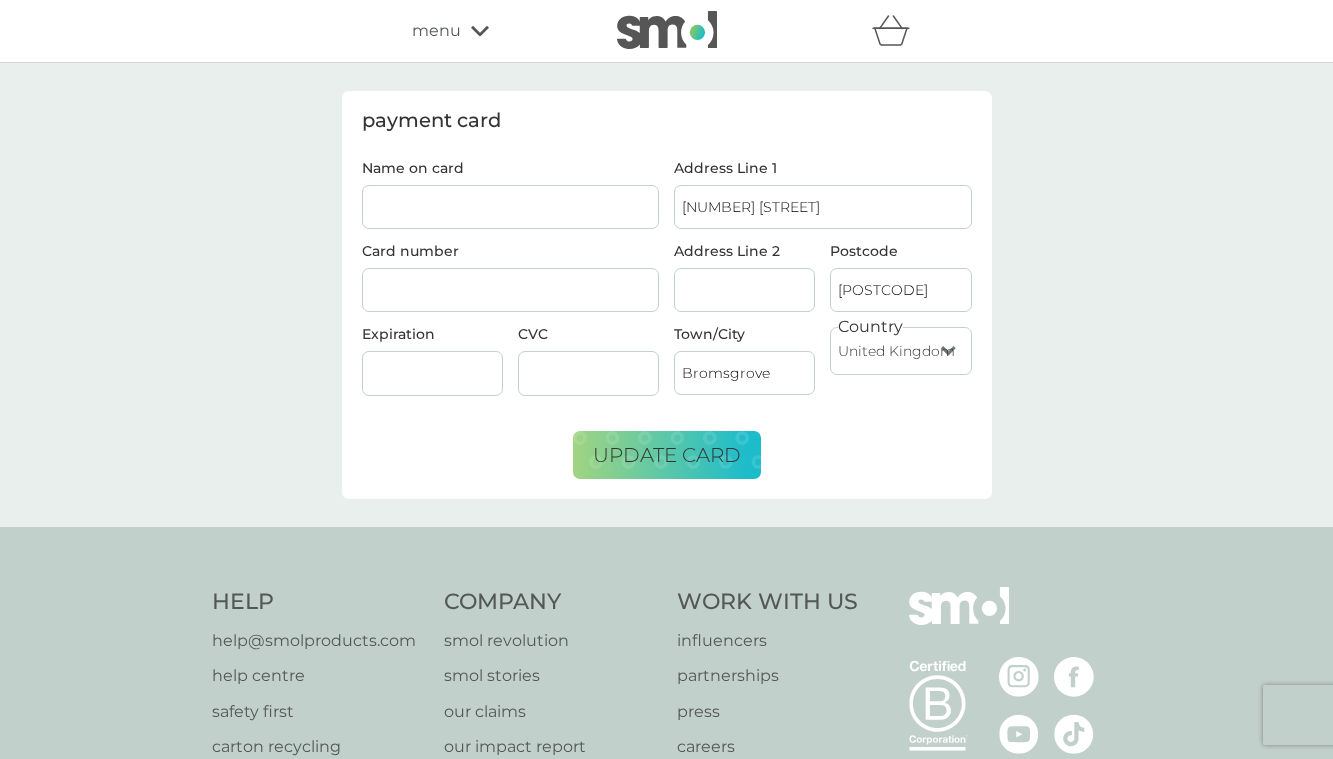 click on "Name on card" at bounding box center (511, 207) 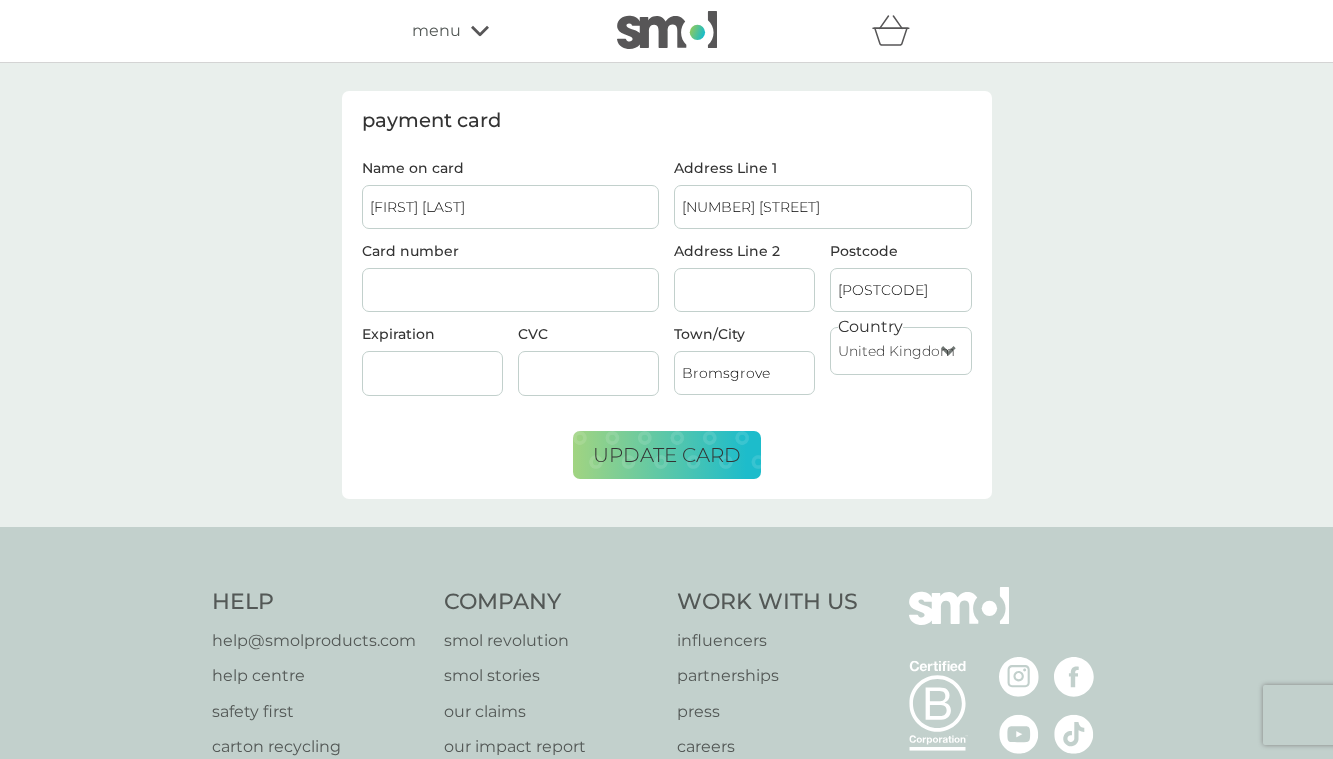 type on "REBECCA GLASS" 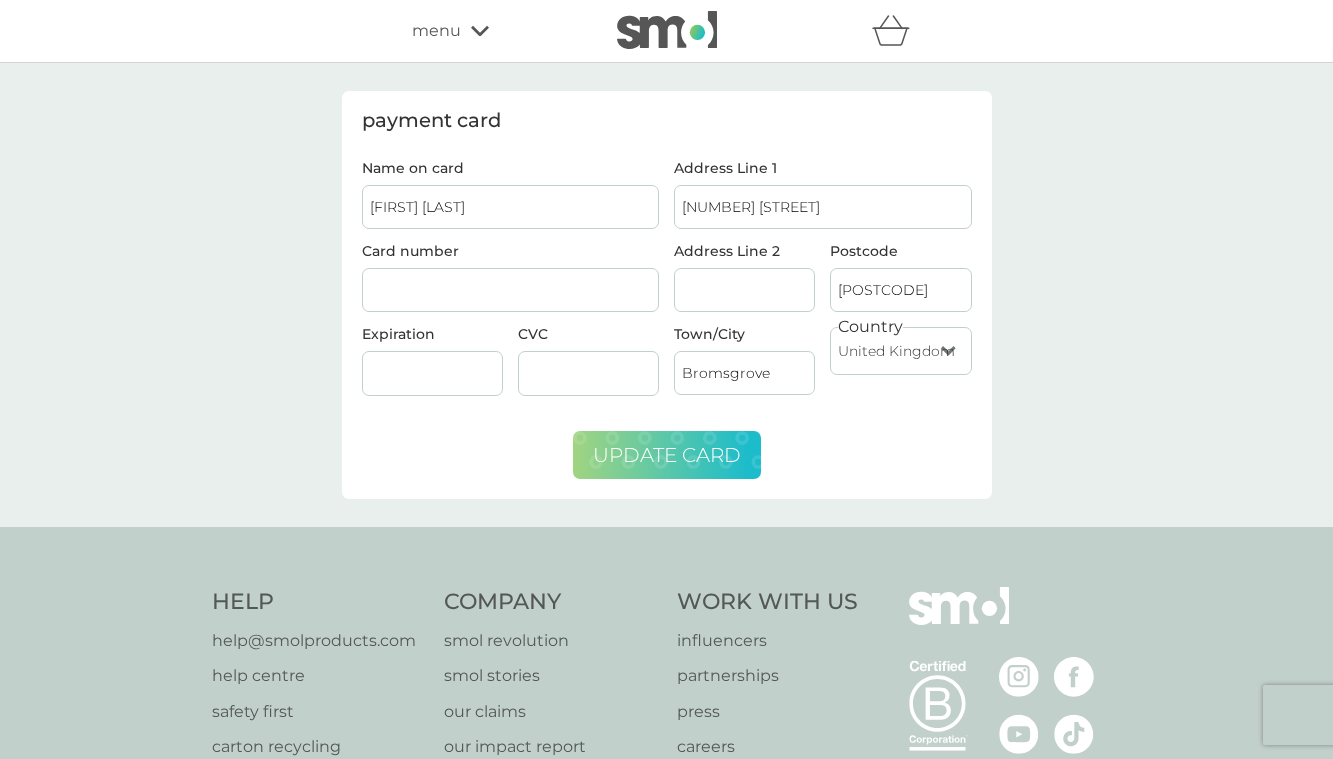 click on "update card" at bounding box center (667, 455) 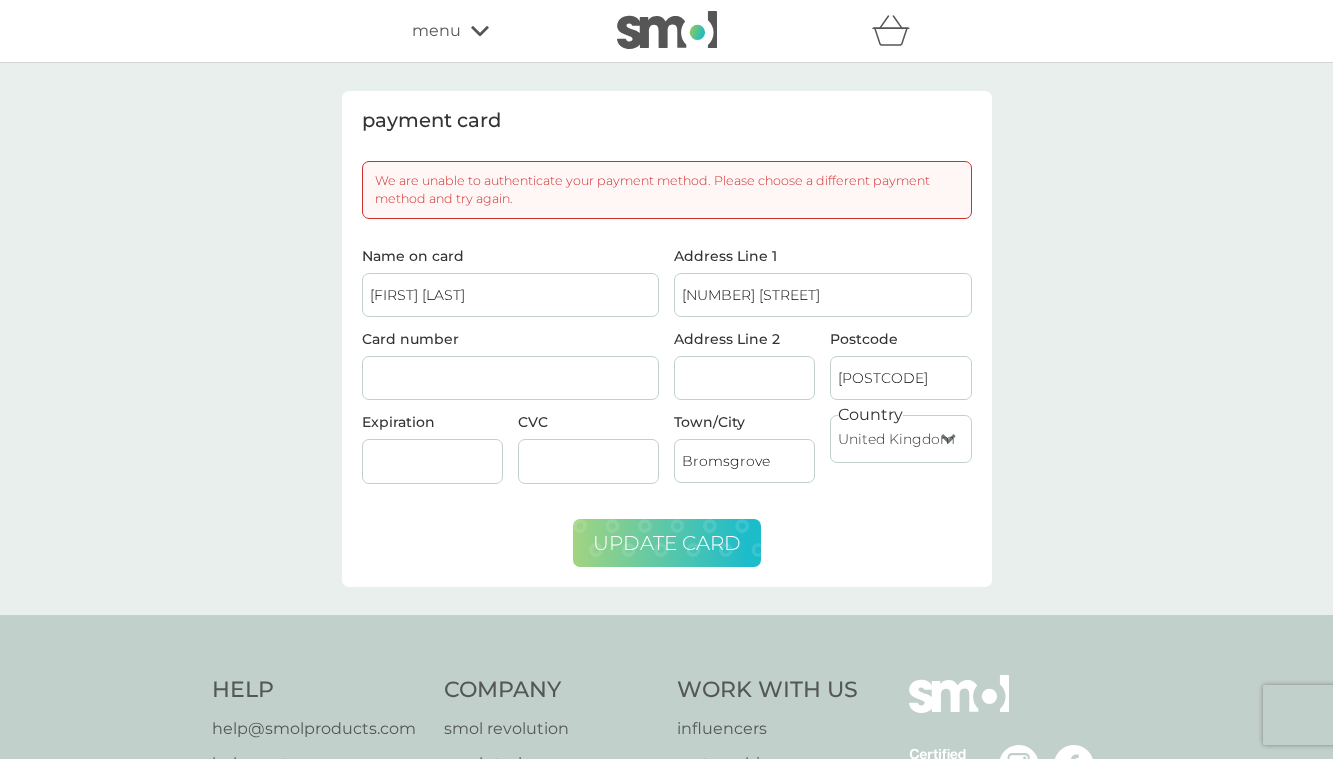 click on "update card" at bounding box center [667, 543] 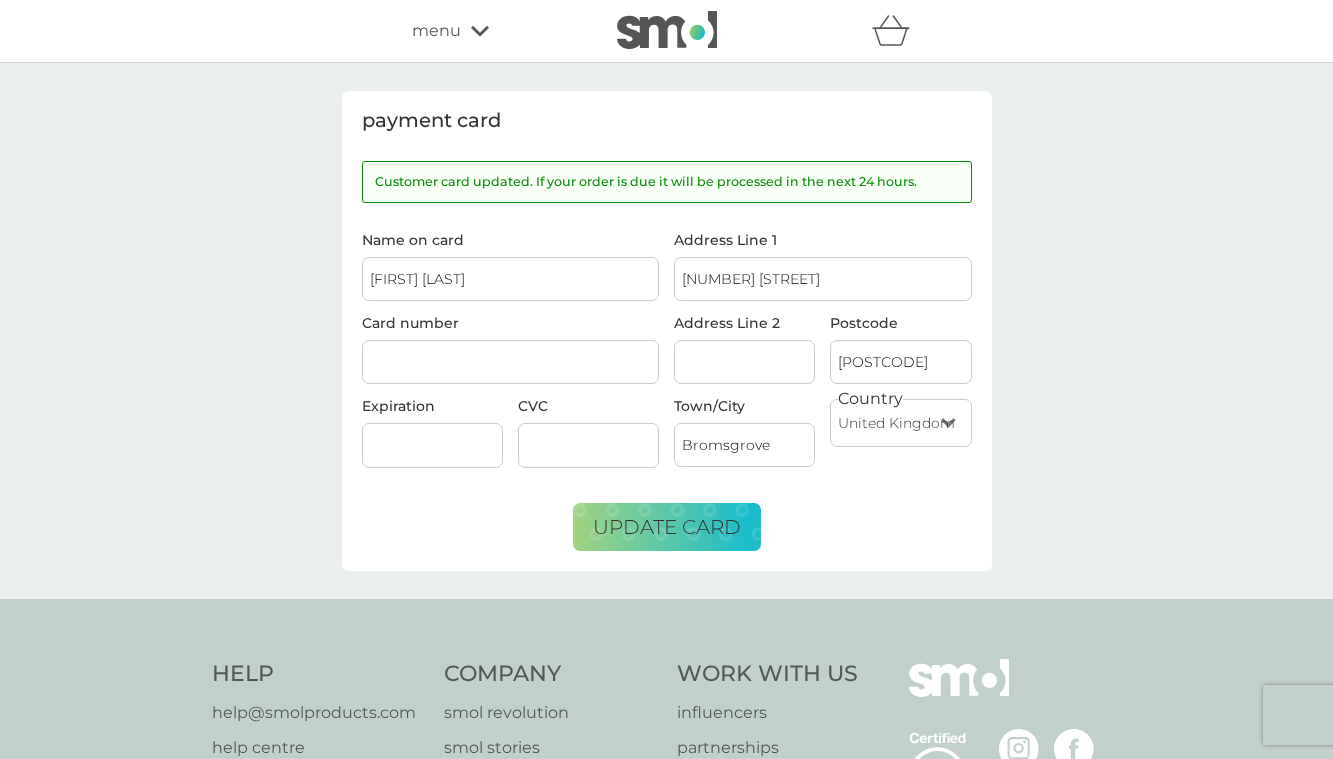 click on "refer a friend & you BOTH save smol impact smol shop your smol plans your upcoming orders your details order history logout menu" at bounding box center (667, 31) 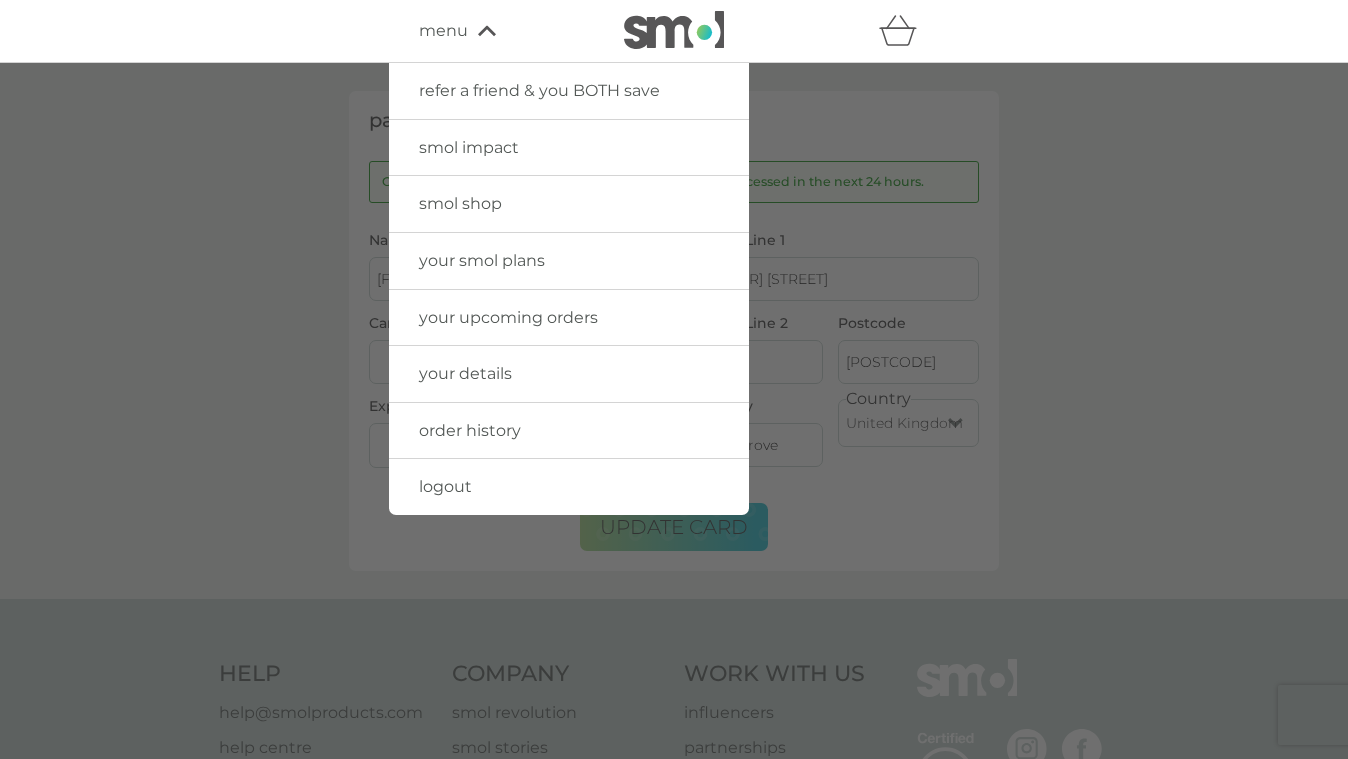 click on "your details" at bounding box center [465, 373] 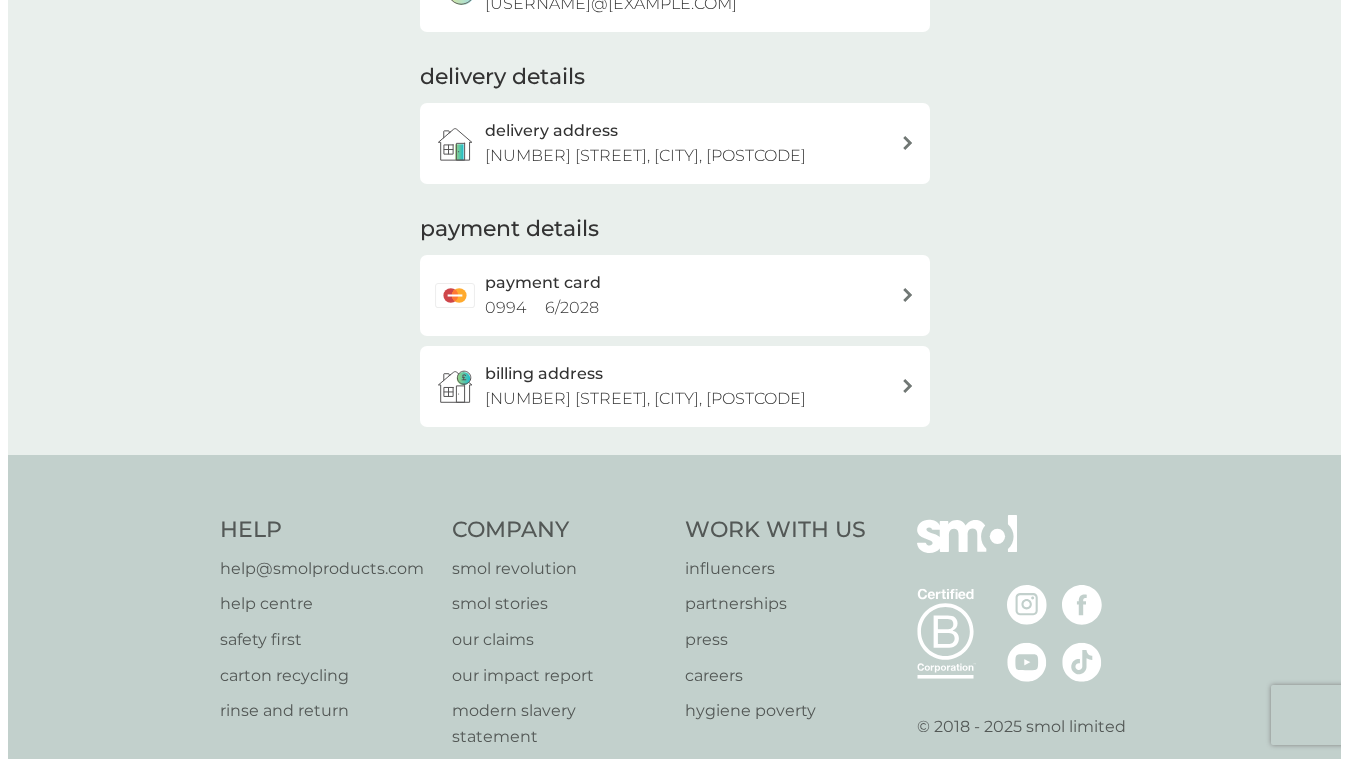 scroll, scrollTop: 0, scrollLeft: 0, axis: both 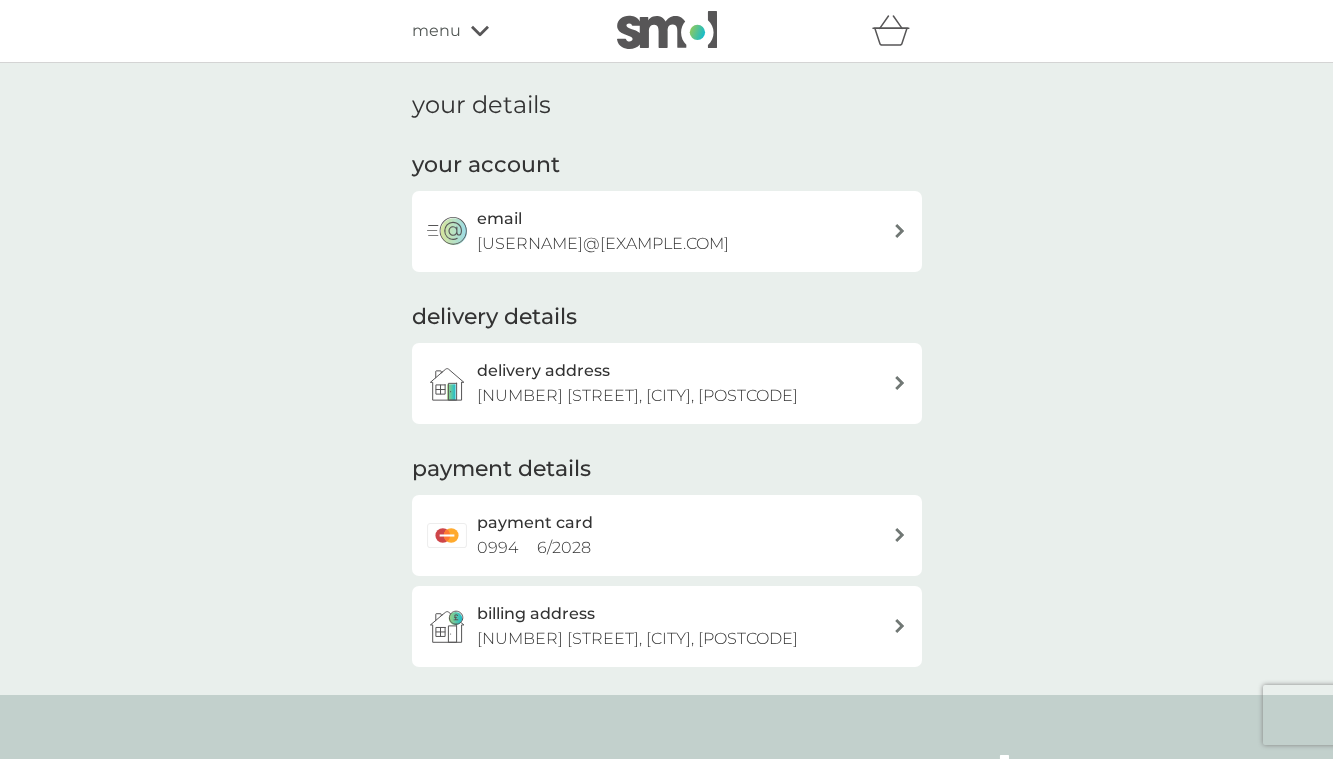 click on "menu" at bounding box center [497, 31] 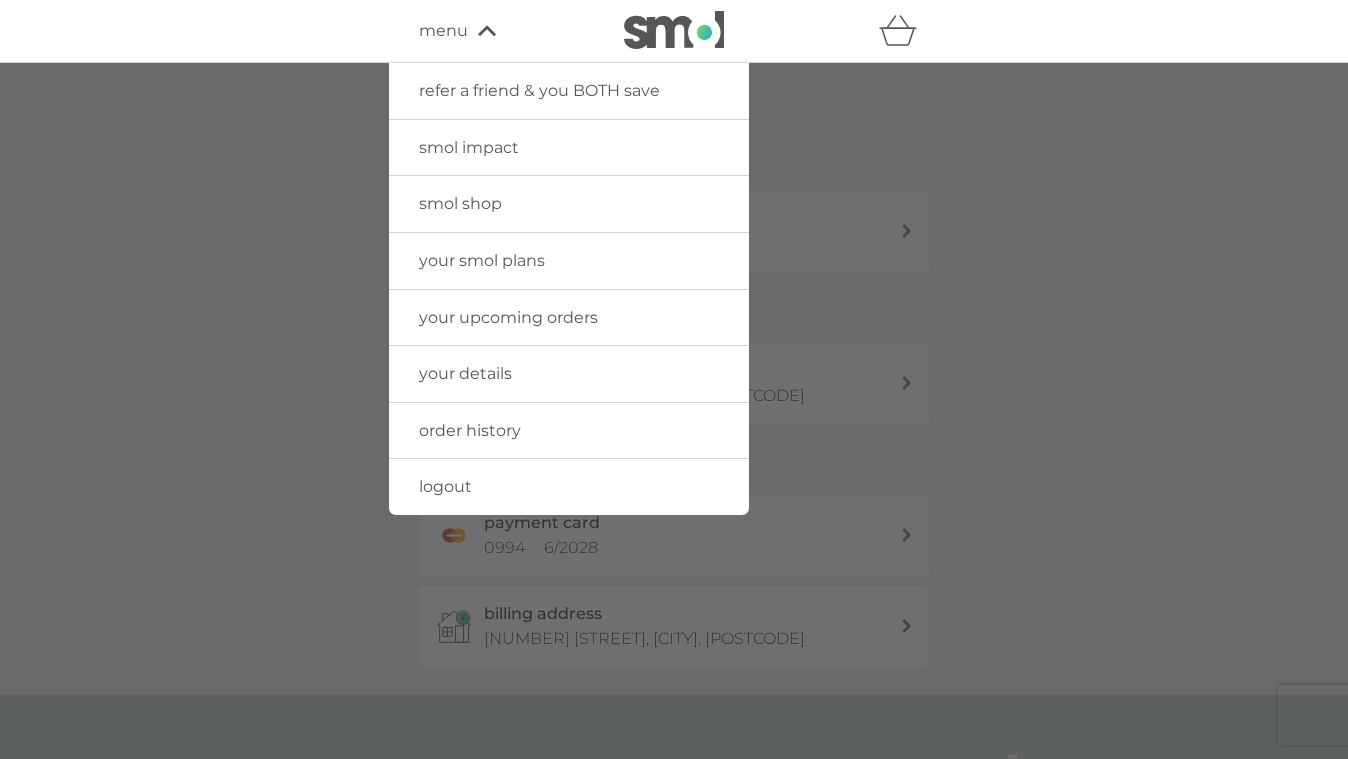 click on "logout" at bounding box center (445, 486) 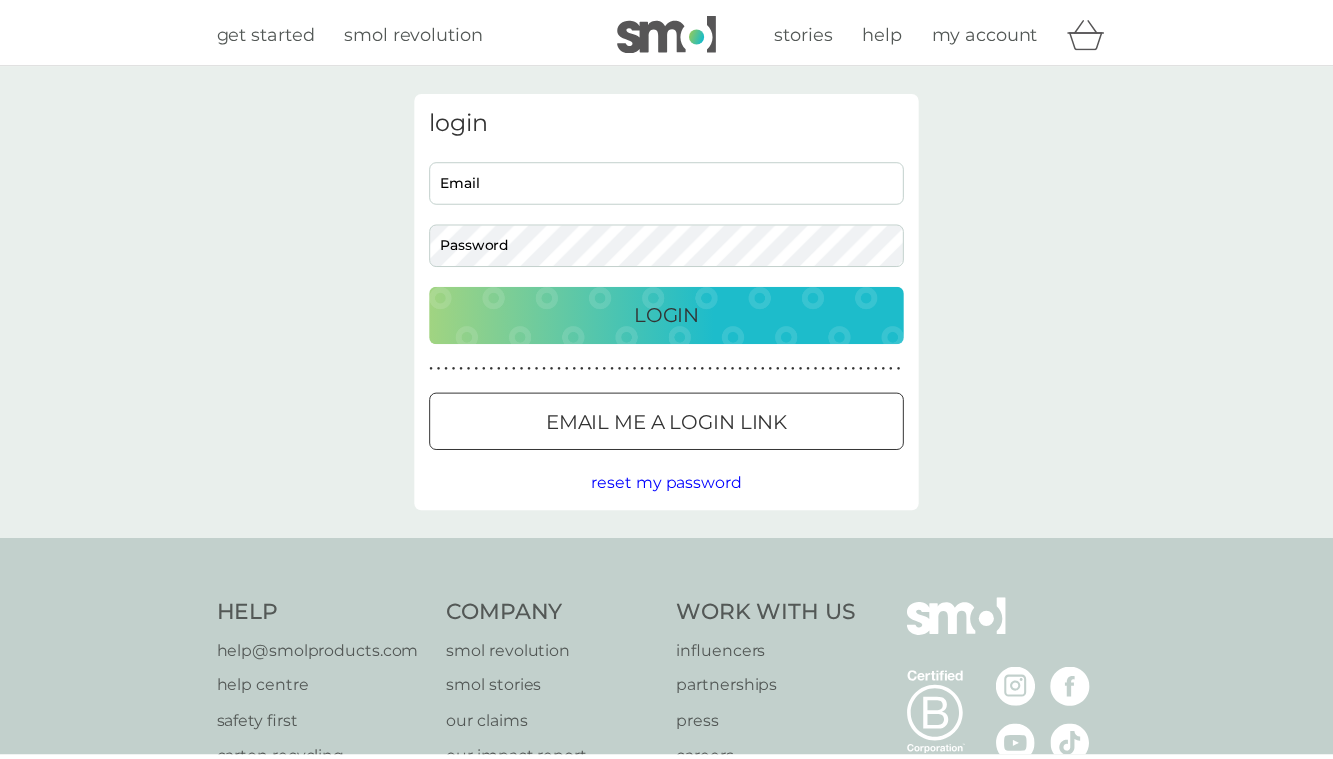 scroll, scrollTop: 0, scrollLeft: 0, axis: both 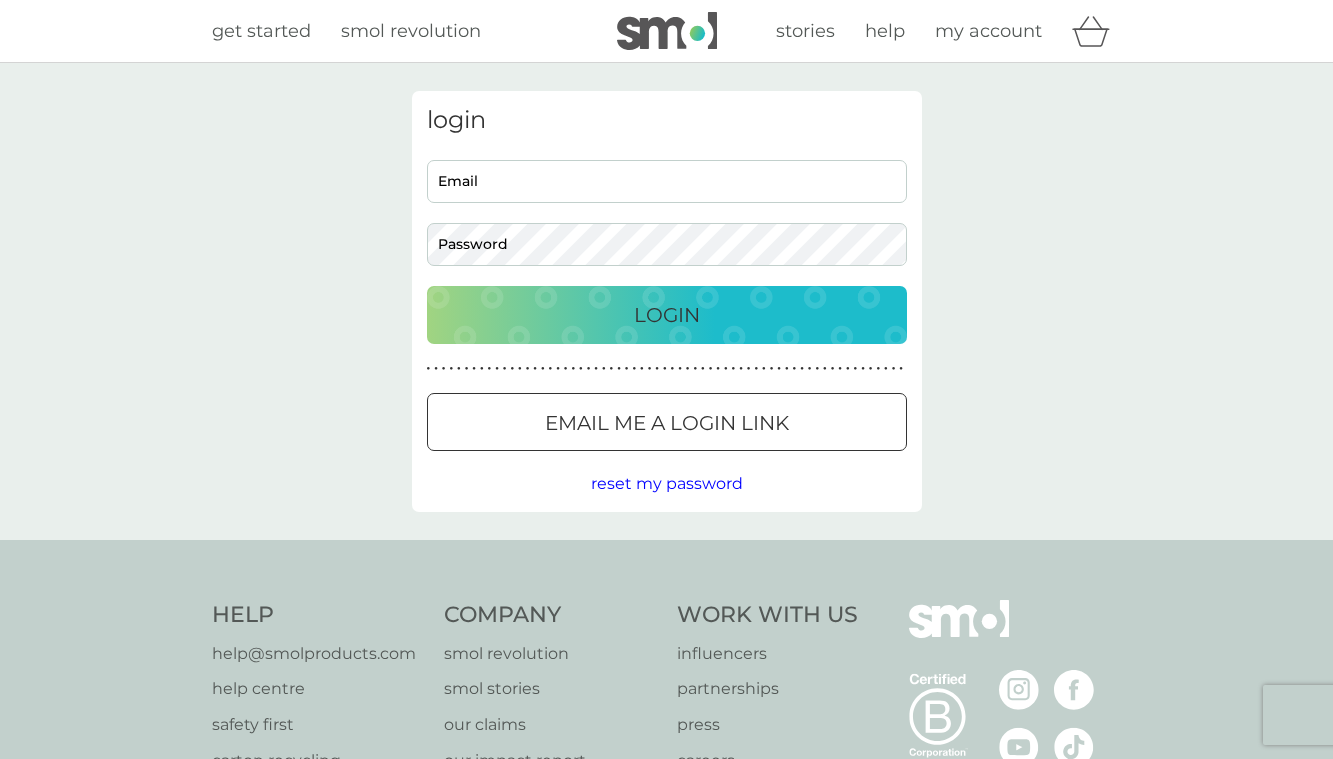 click on "Email" at bounding box center [667, 181] 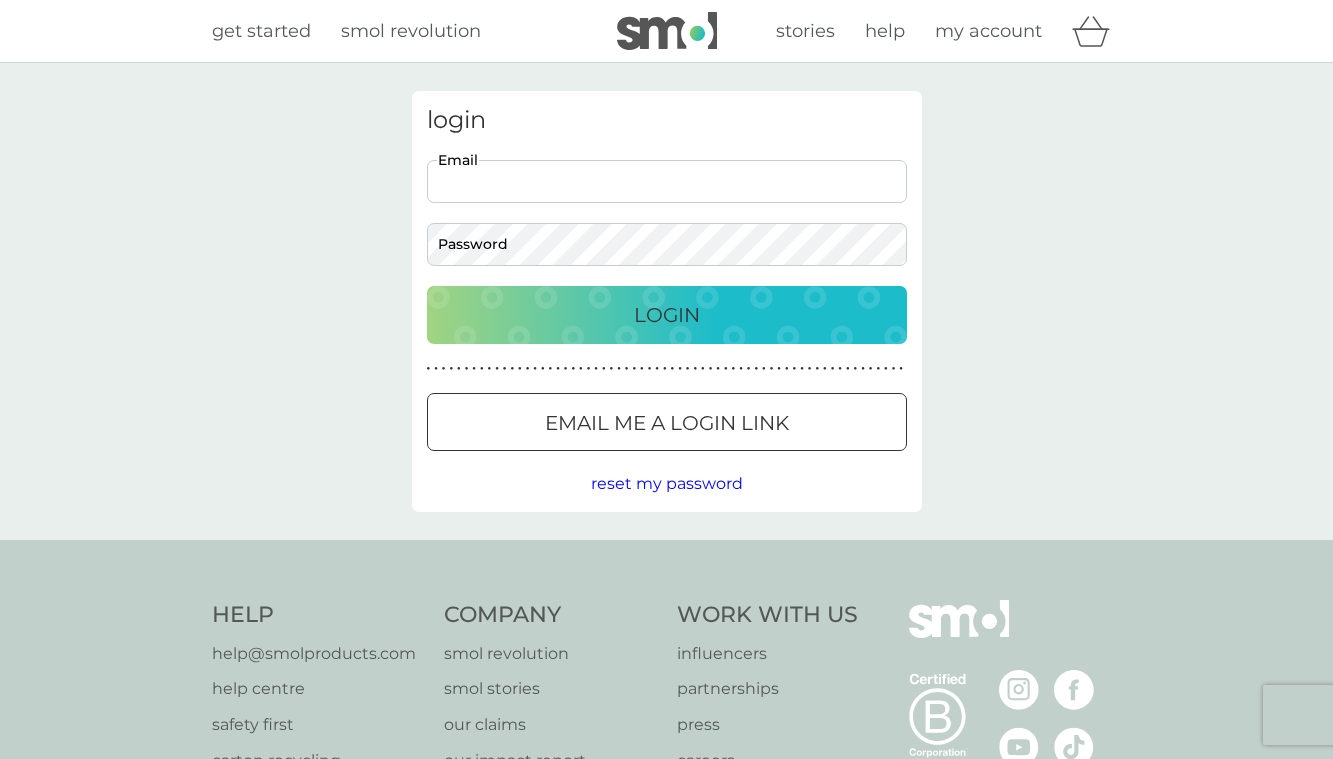 type on "becky.glasseye@gmail.com" 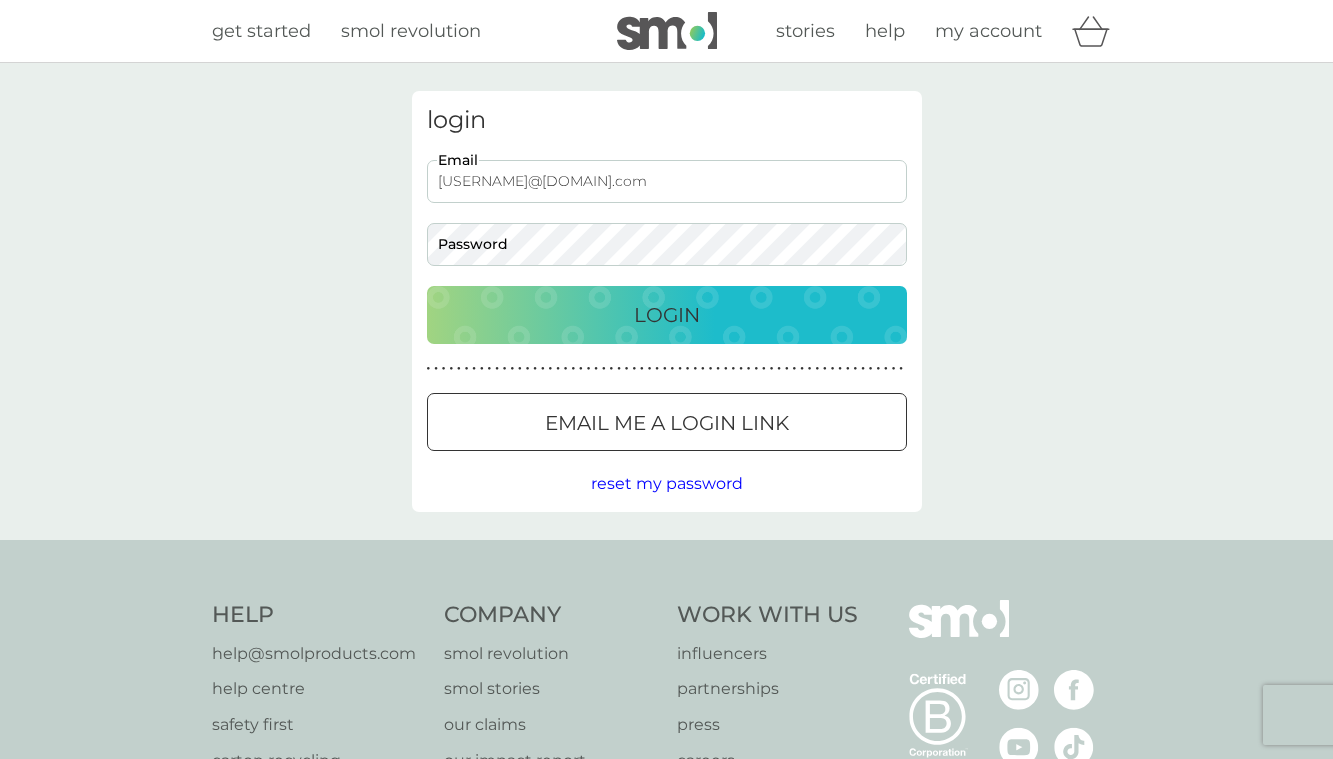 click on "reset my password" at bounding box center (667, 483) 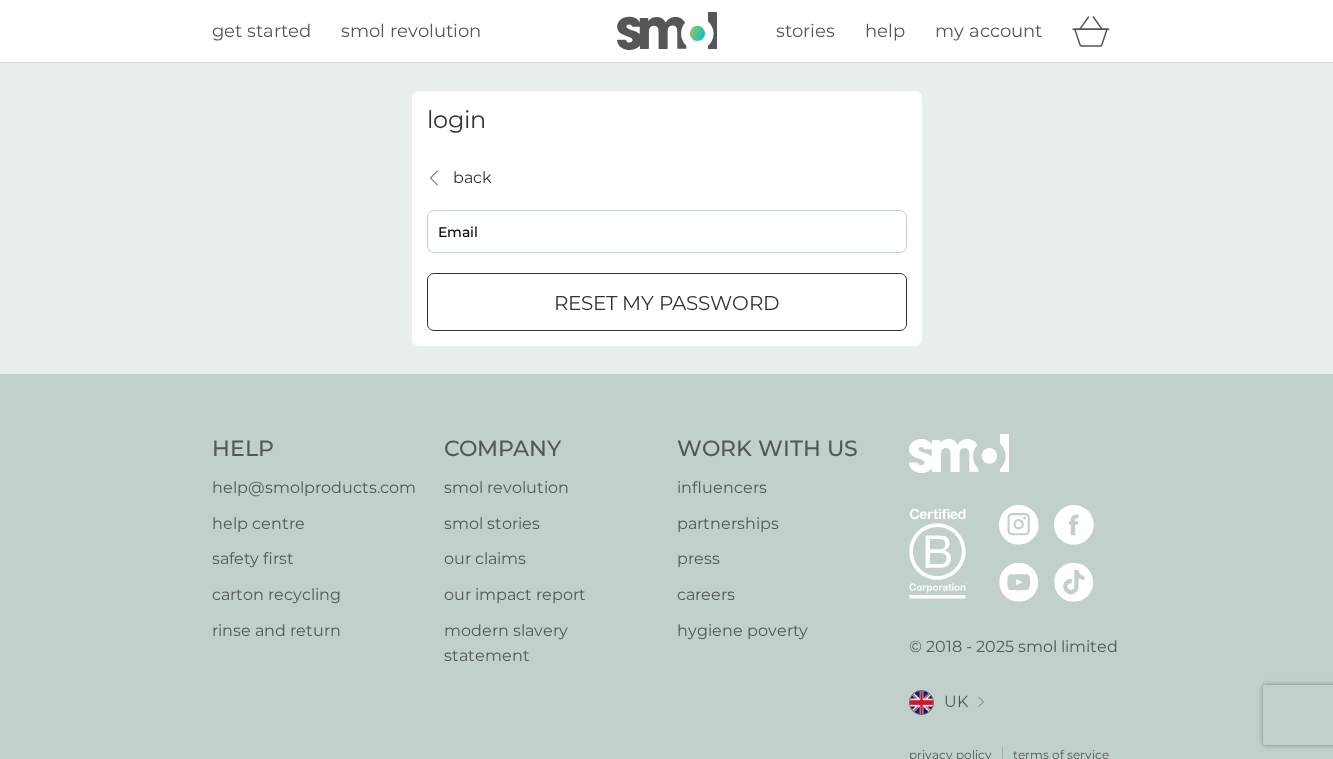 click on "Email" at bounding box center (667, 231) 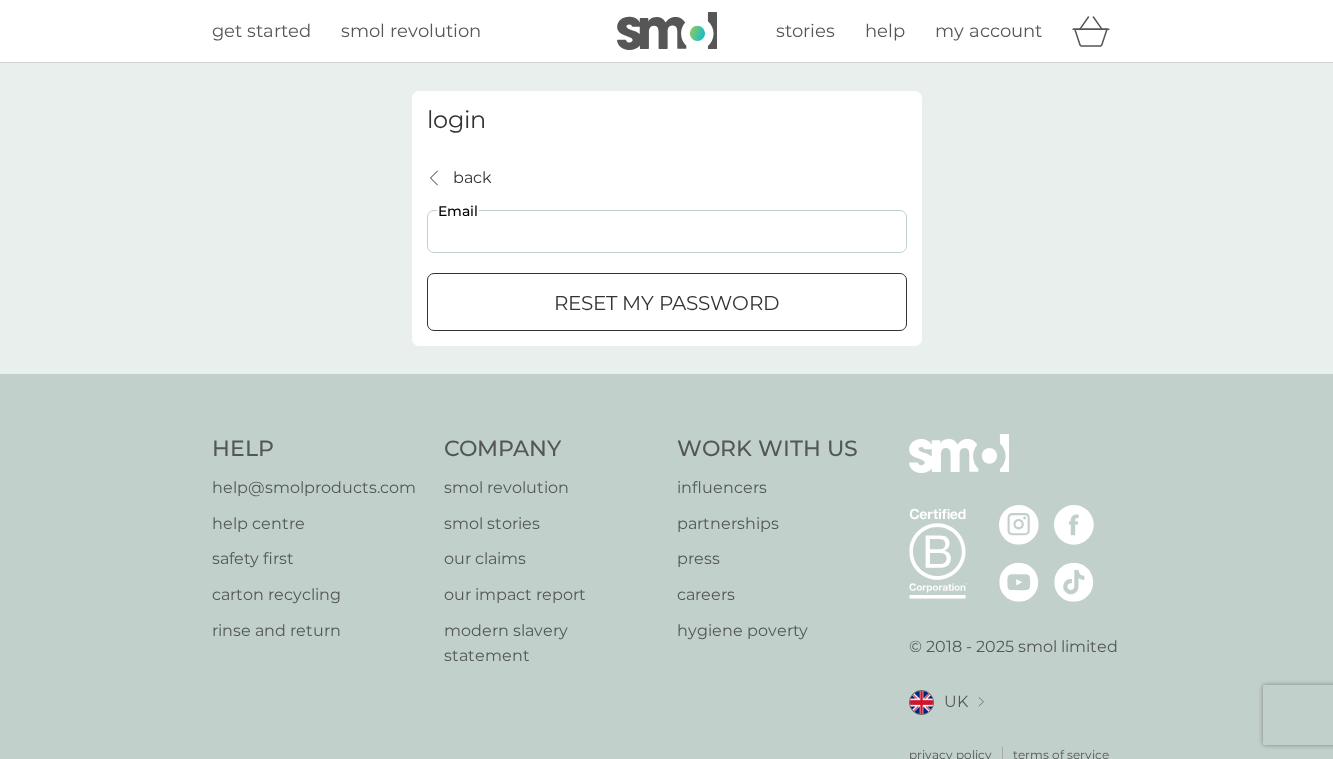 type on "becky.glasseye@gmail.com" 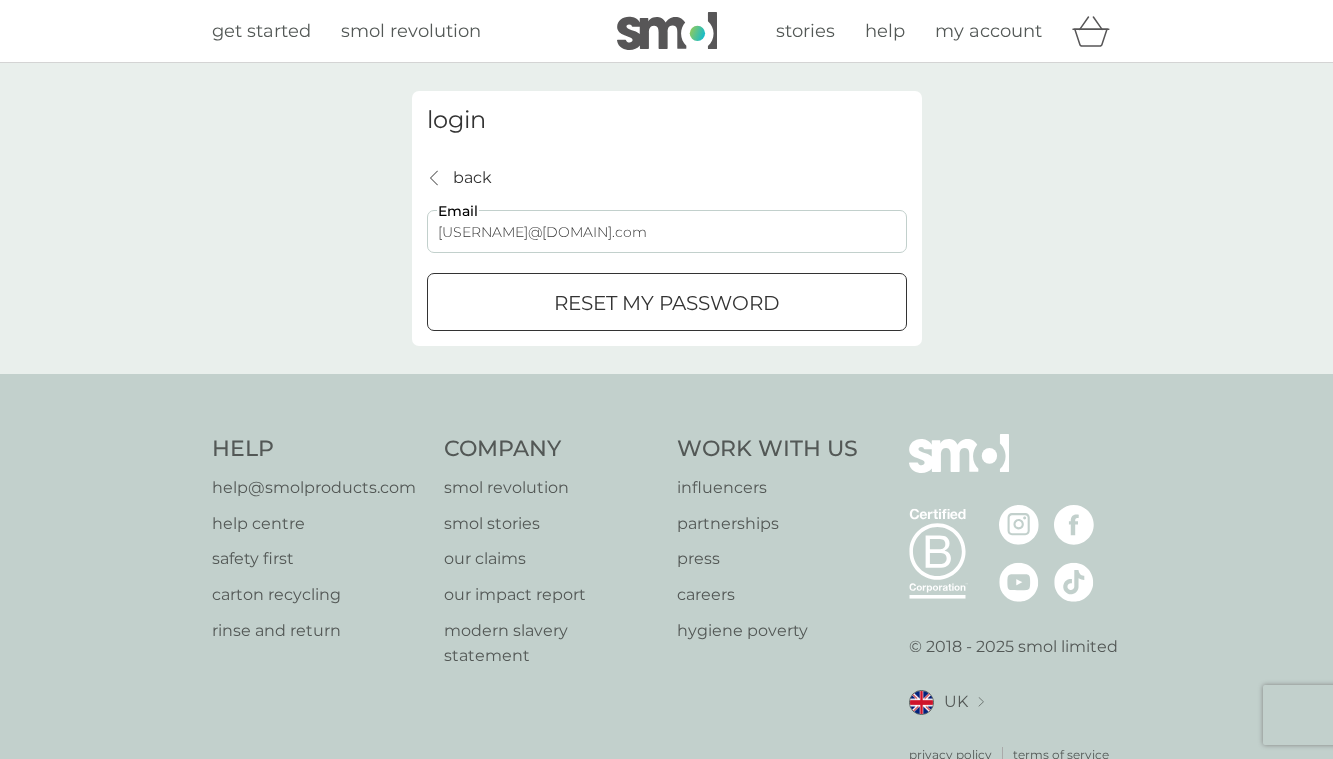 click on "reset my password" at bounding box center [667, 303] 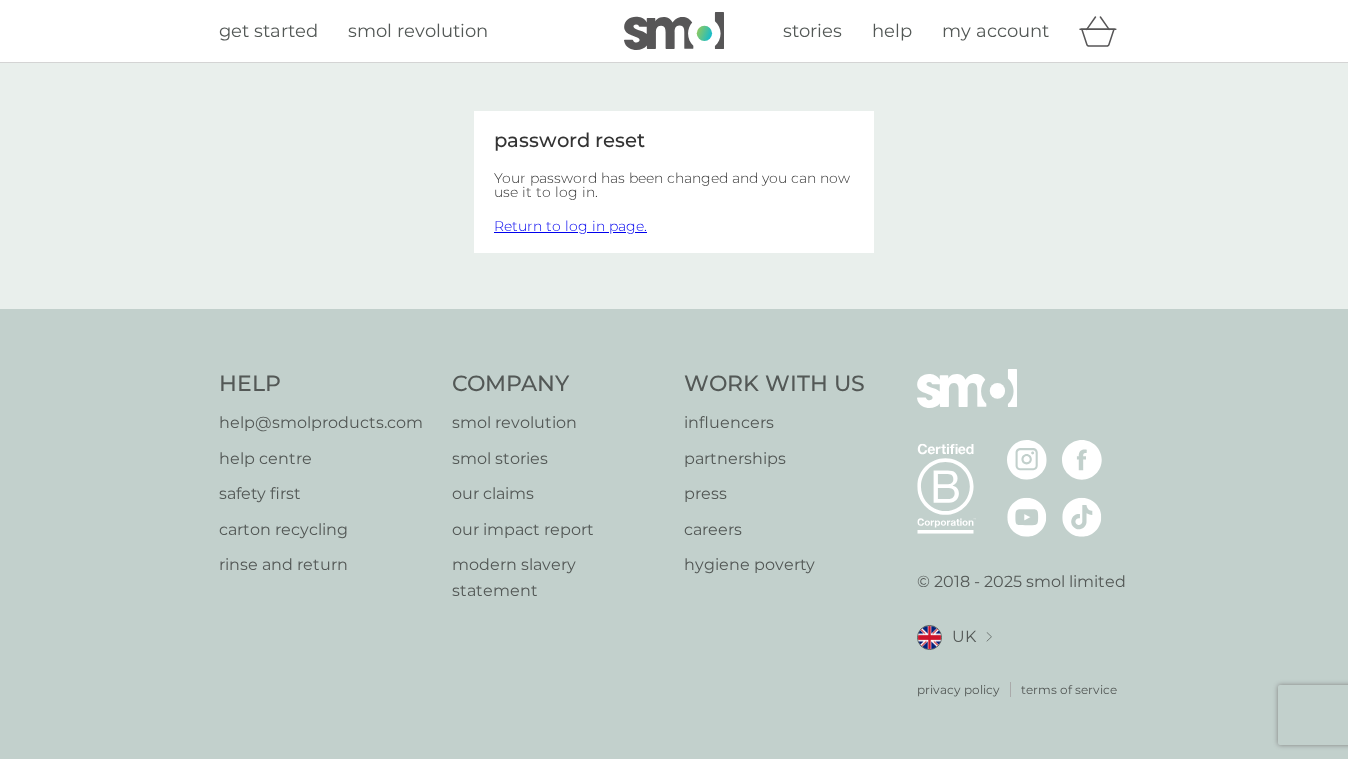 scroll, scrollTop: 0, scrollLeft: 0, axis: both 